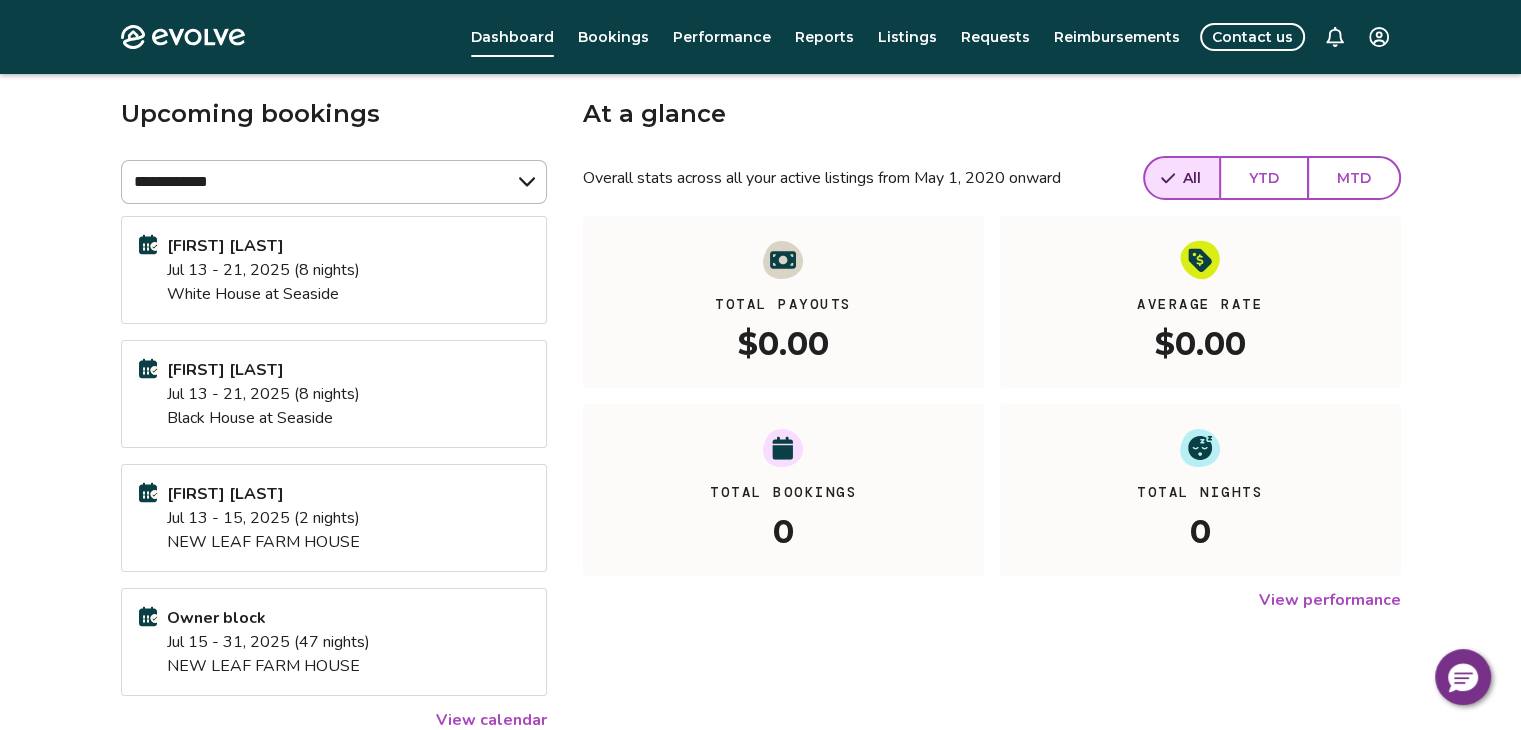 scroll, scrollTop: 88, scrollLeft: 0, axis: vertical 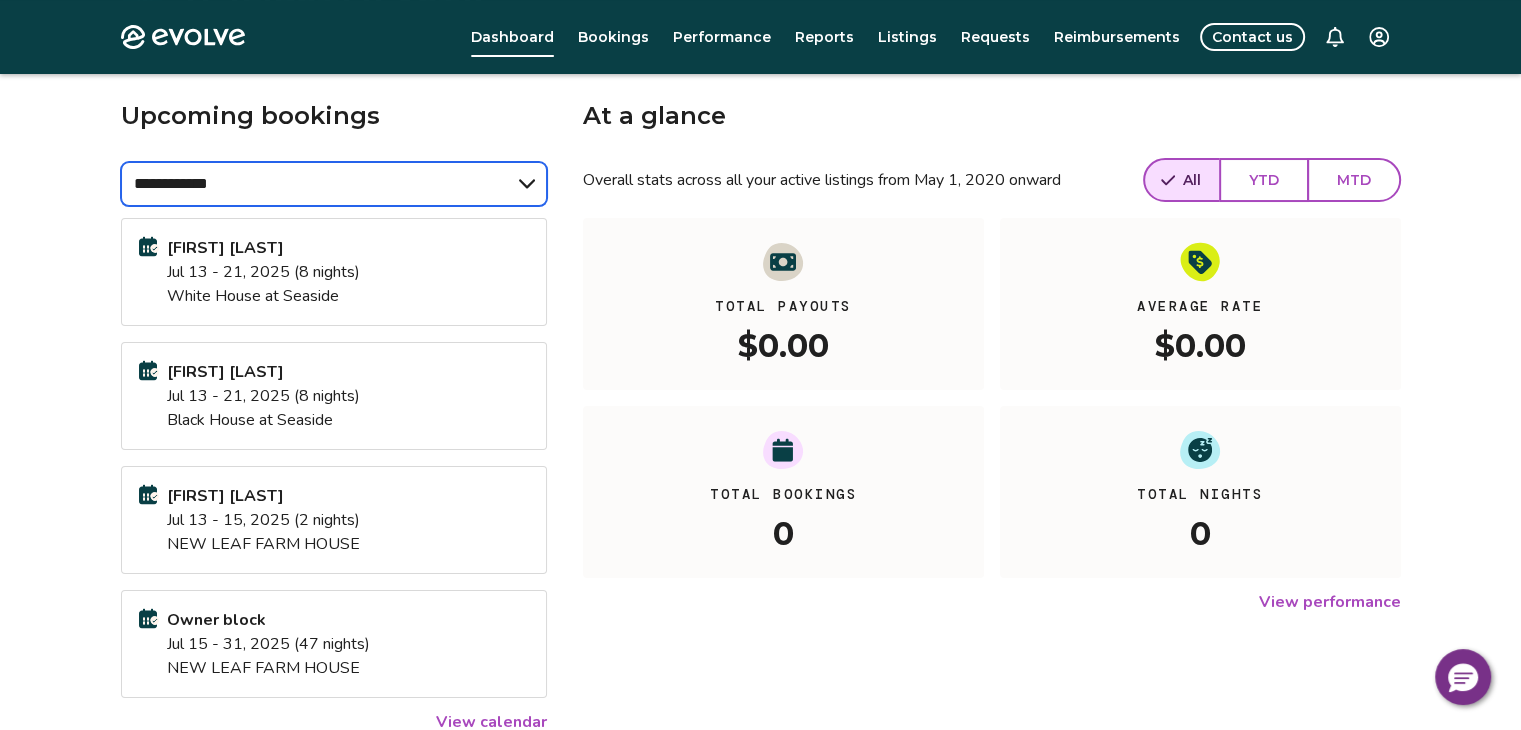 click on "**********" at bounding box center (334, 184) 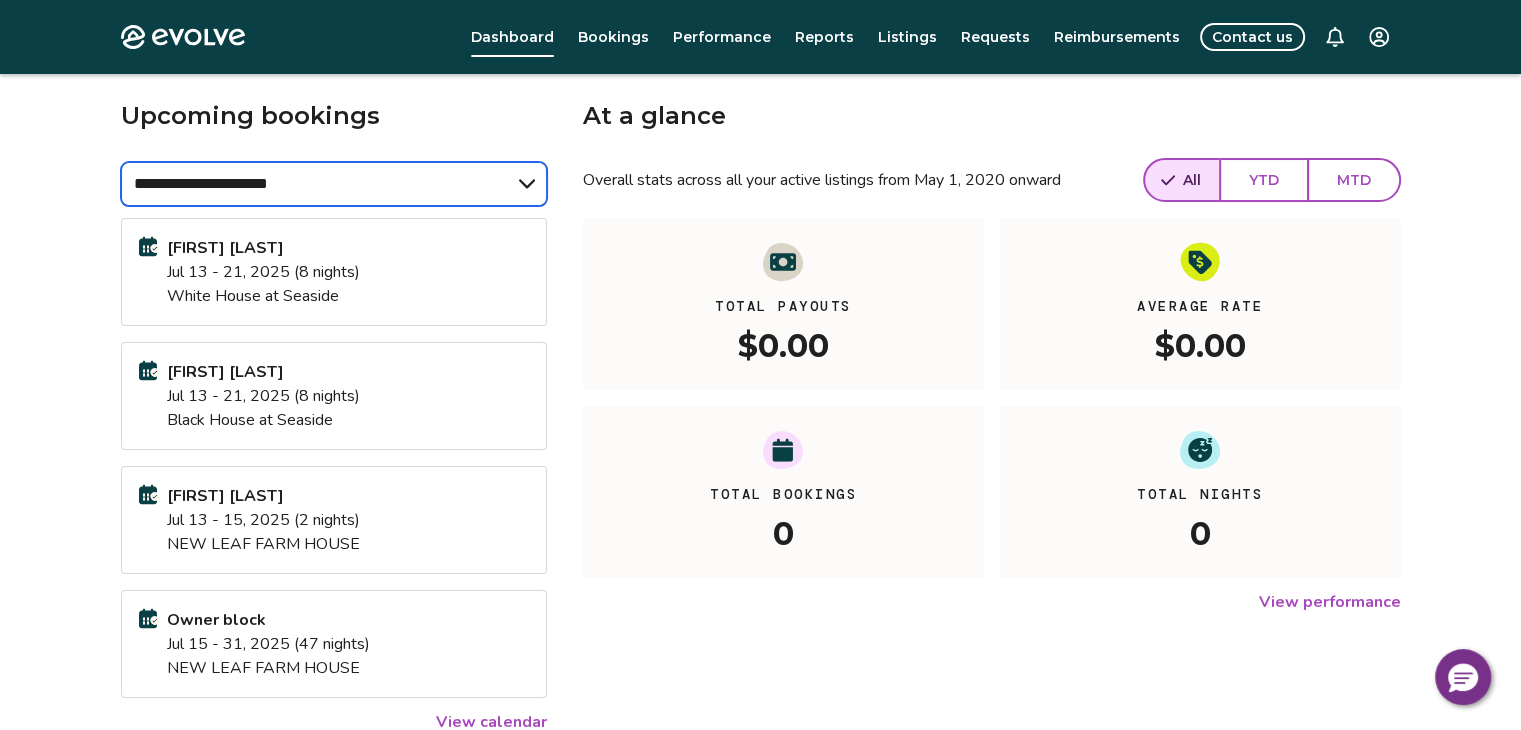 click on "**********" at bounding box center (334, 184) 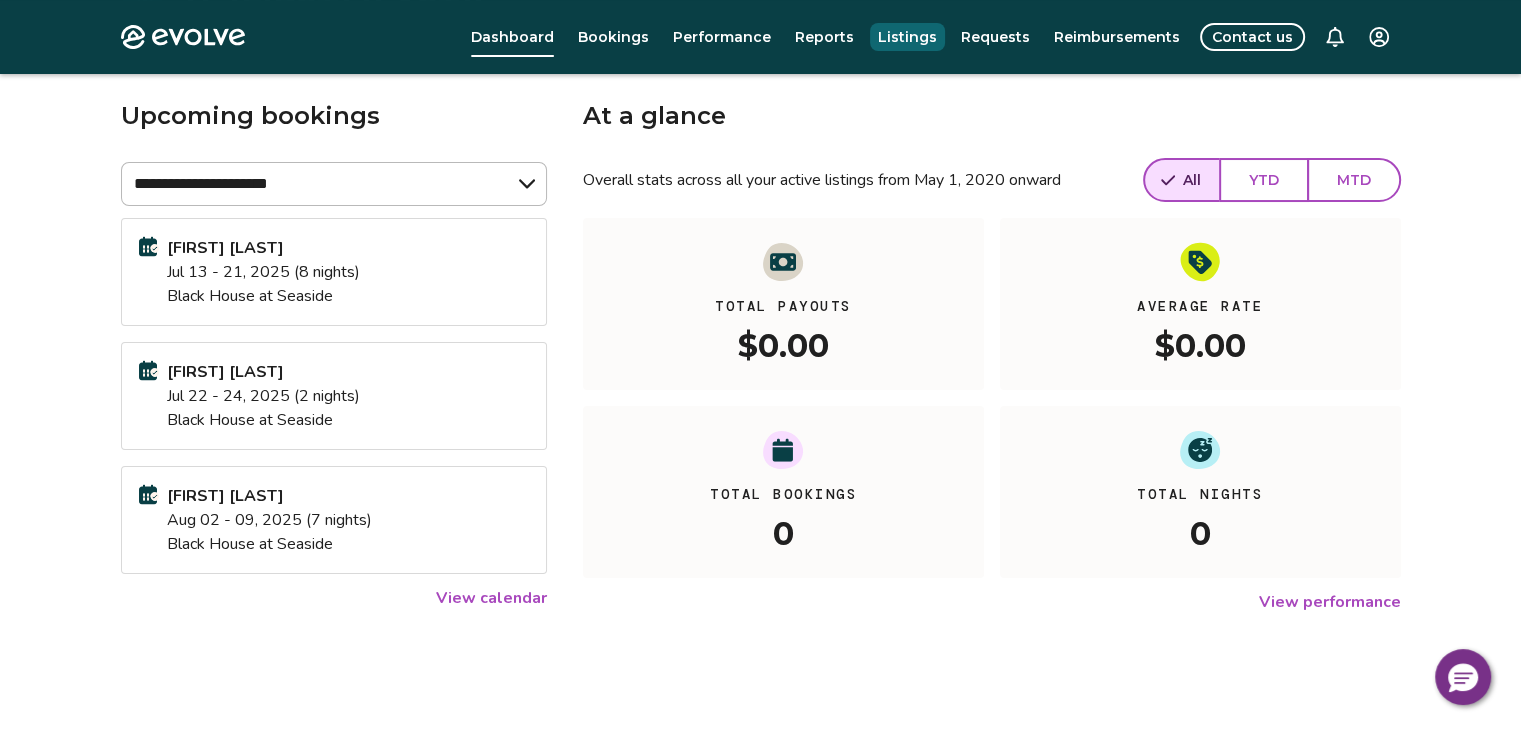 click on "Listings" at bounding box center (907, 37) 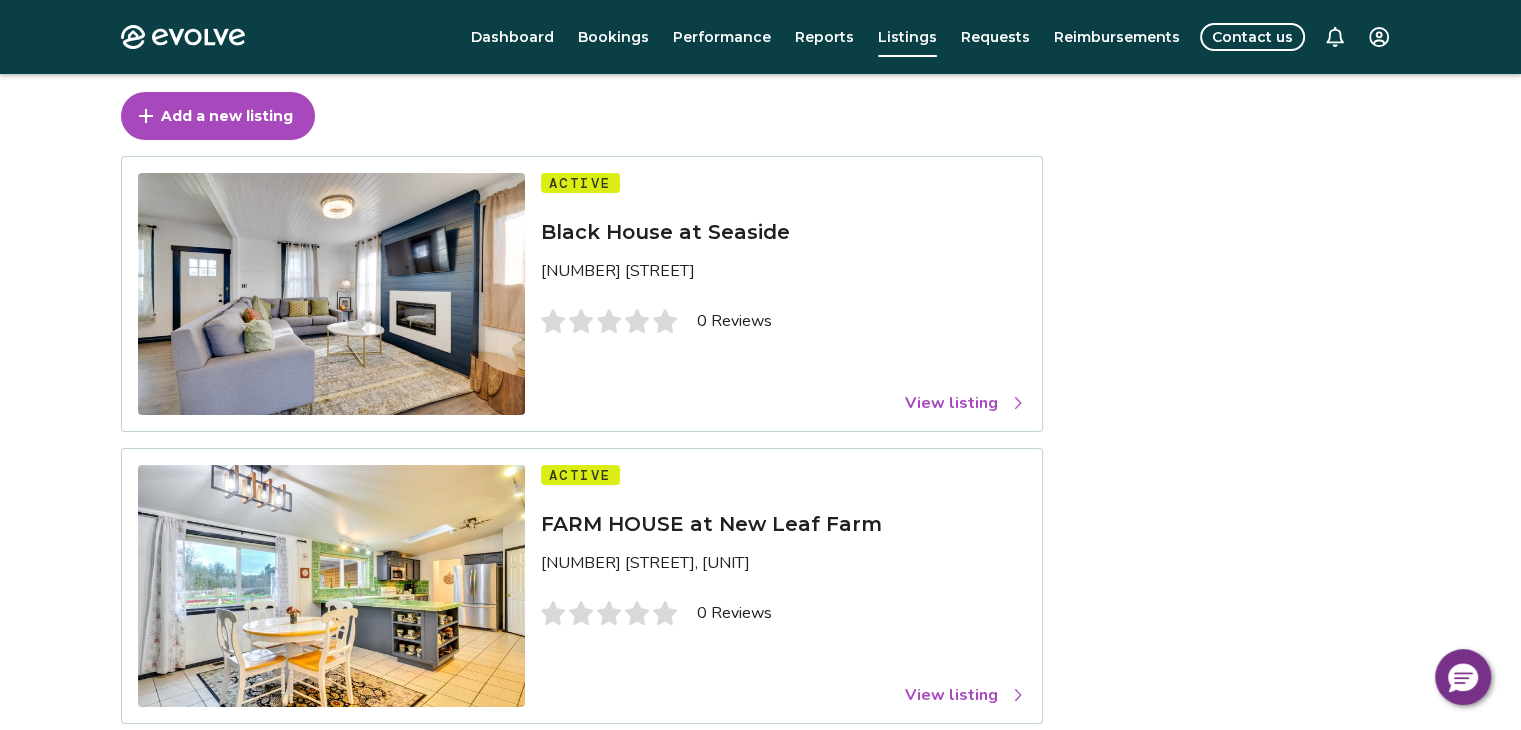 scroll, scrollTop: 95, scrollLeft: 0, axis: vertical 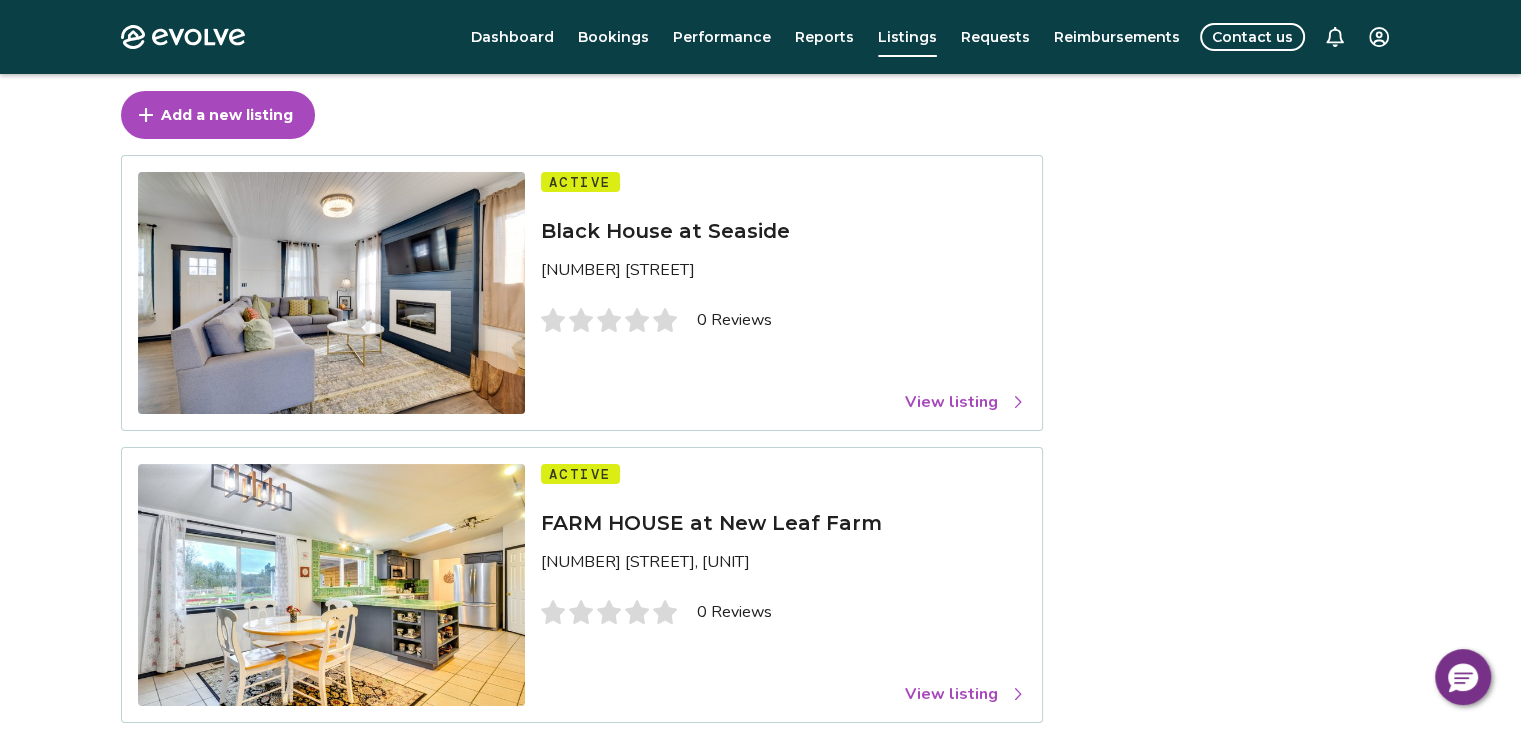 click on "View listing" at bounding box center (965, 402) 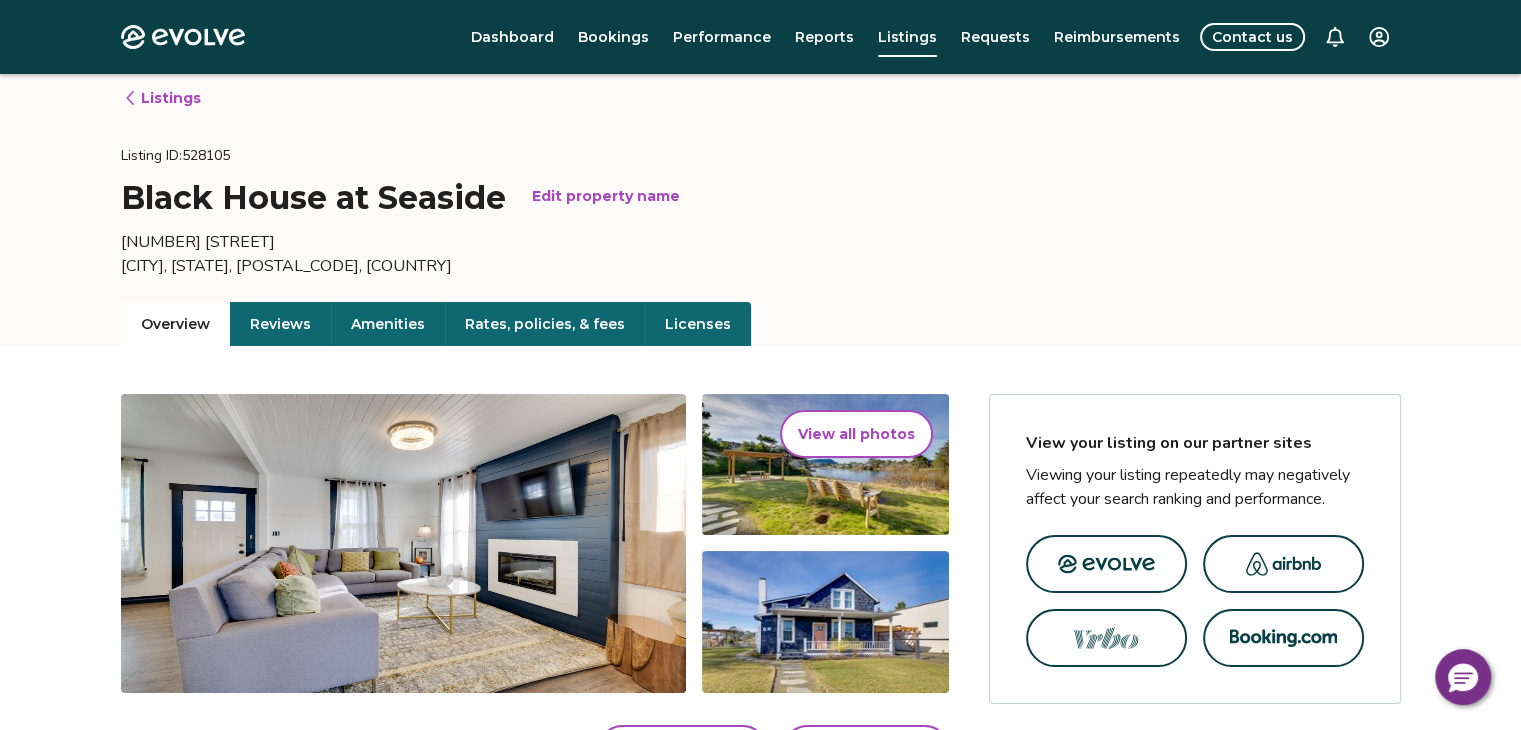 scroll, scrollTop: 0, scrollLeft: 0, axis: both 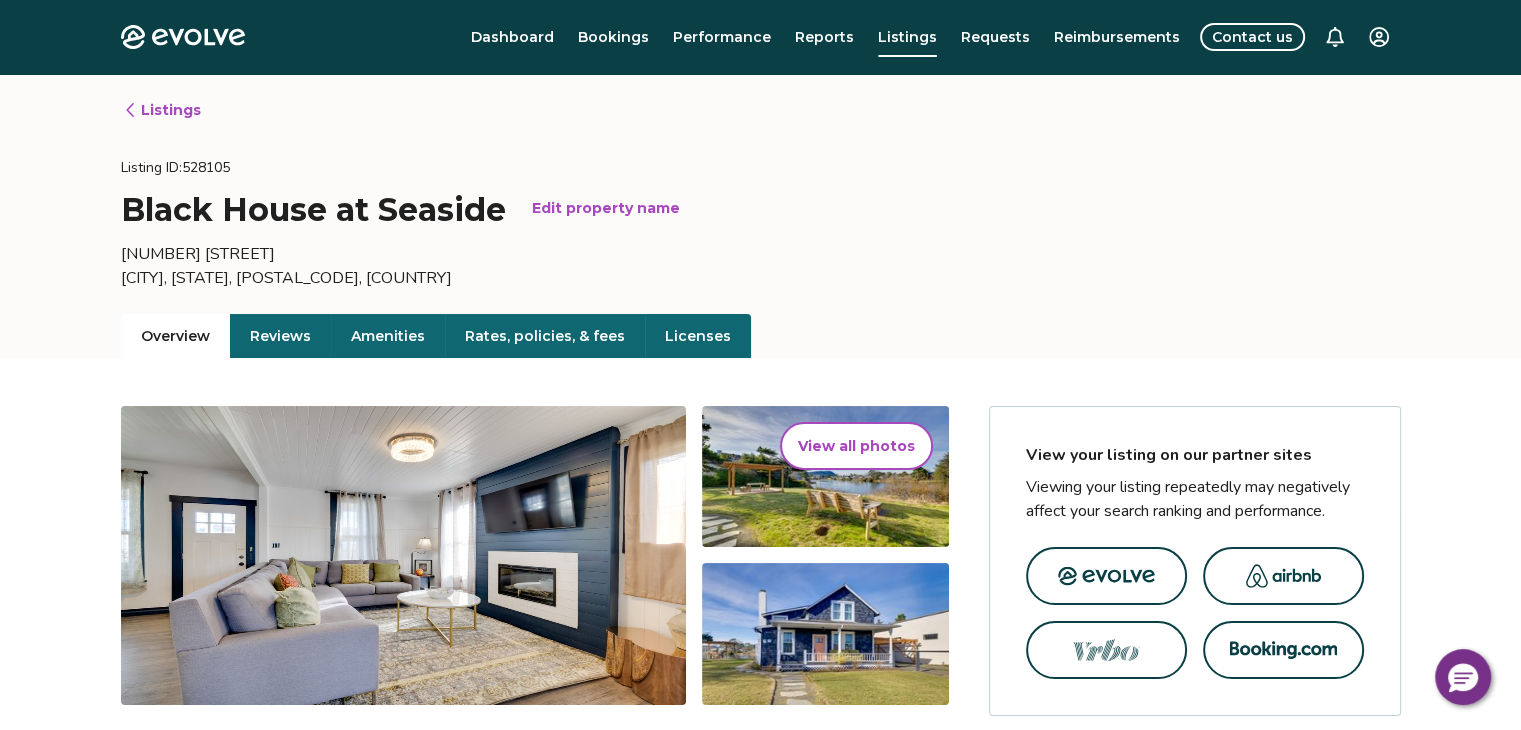 click on "Rates, policies, & fees" at bounding box center [545, 336] 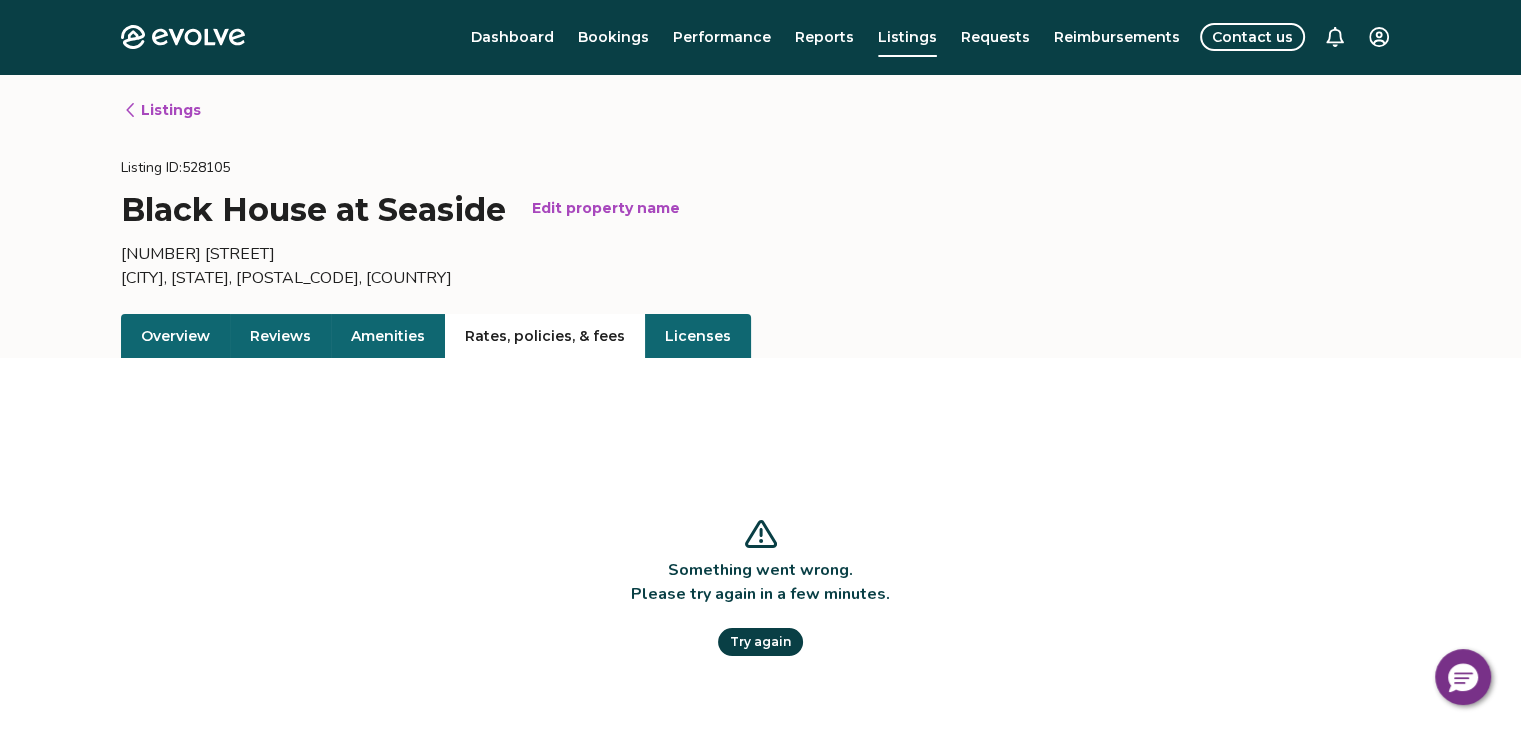 click on "Try again" at bounding box center (760, 642) 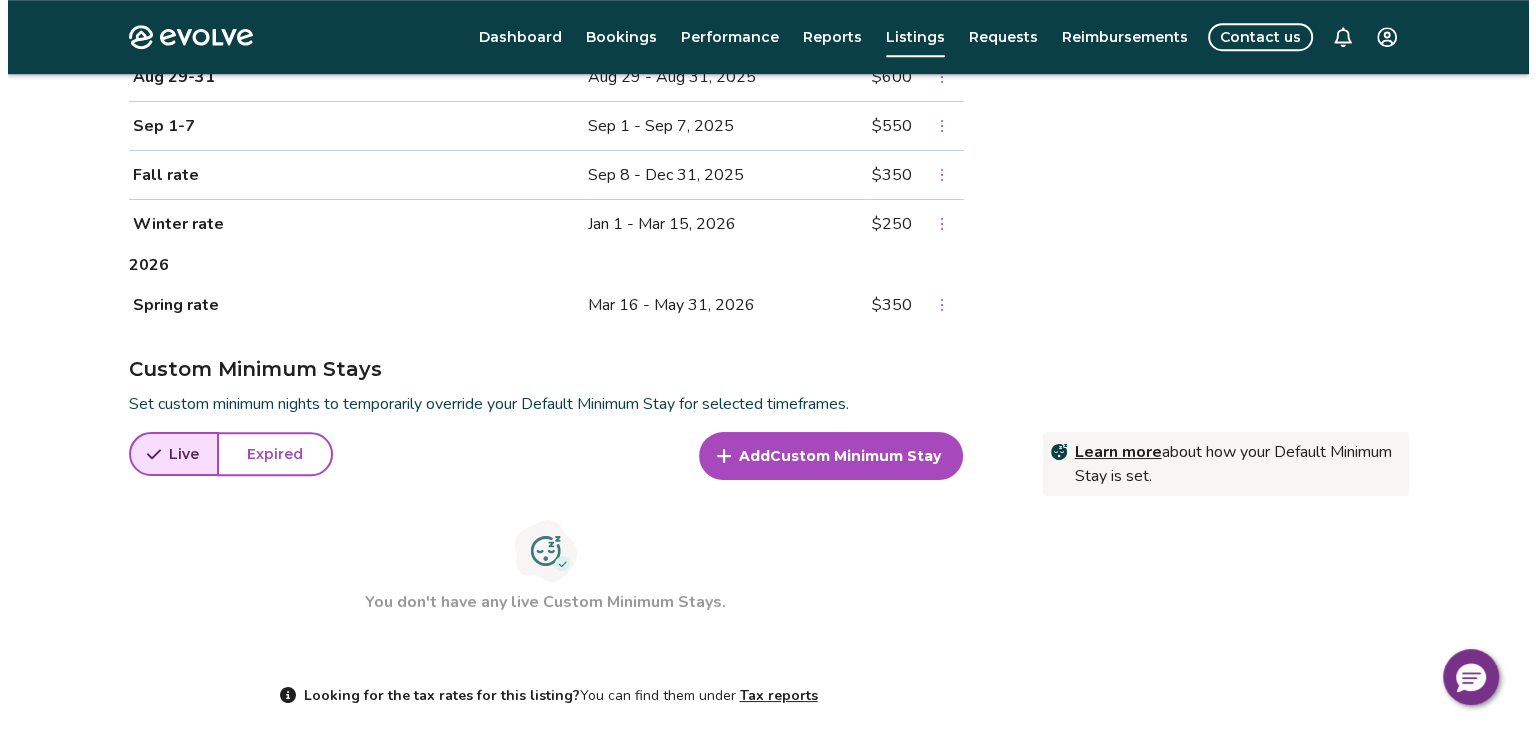 scroll, scrollTop: 1534, scrollLeft: 0, axis: vertical 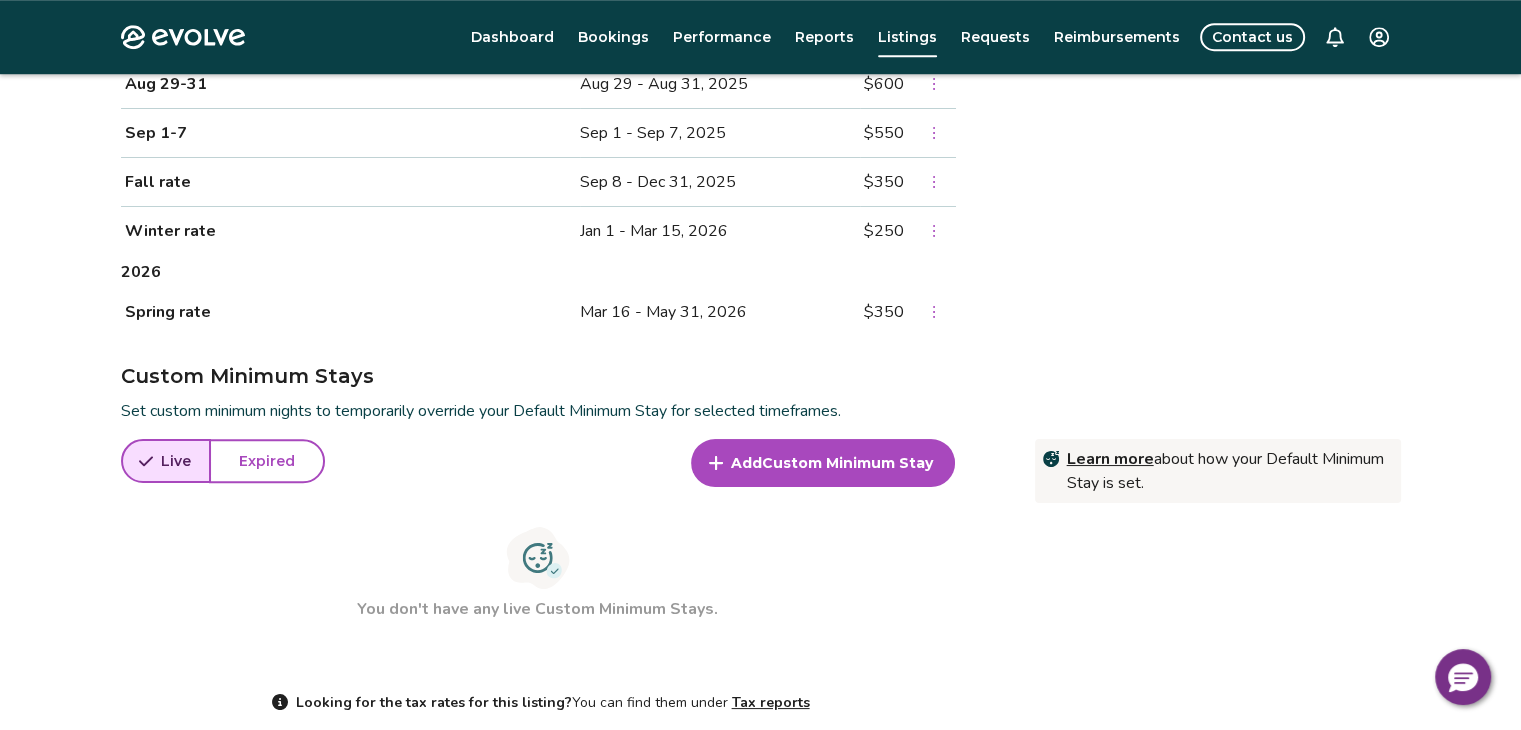 click on "Custom Minimum Stay" at bounding box center [847, 463] 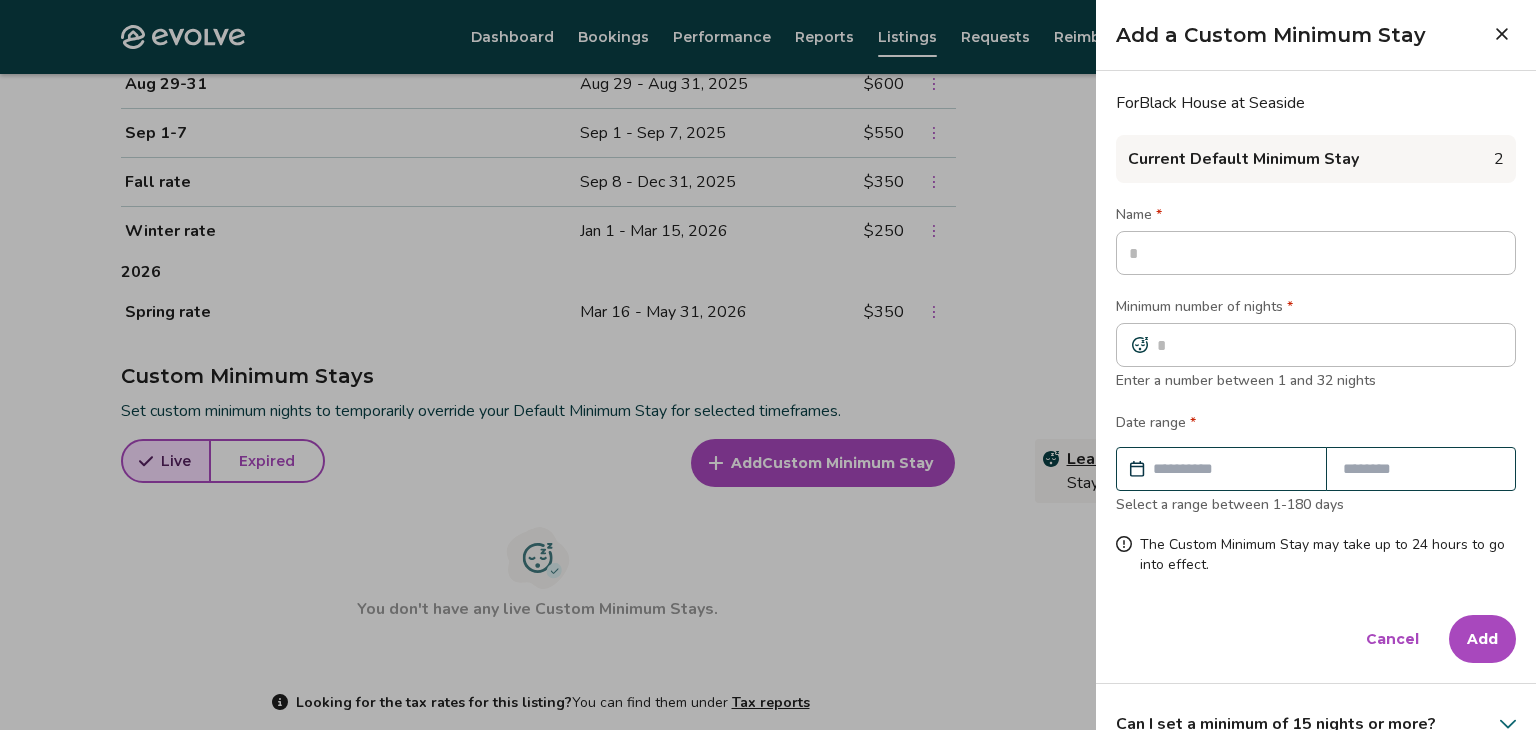click at bounding box center [1316, 253] 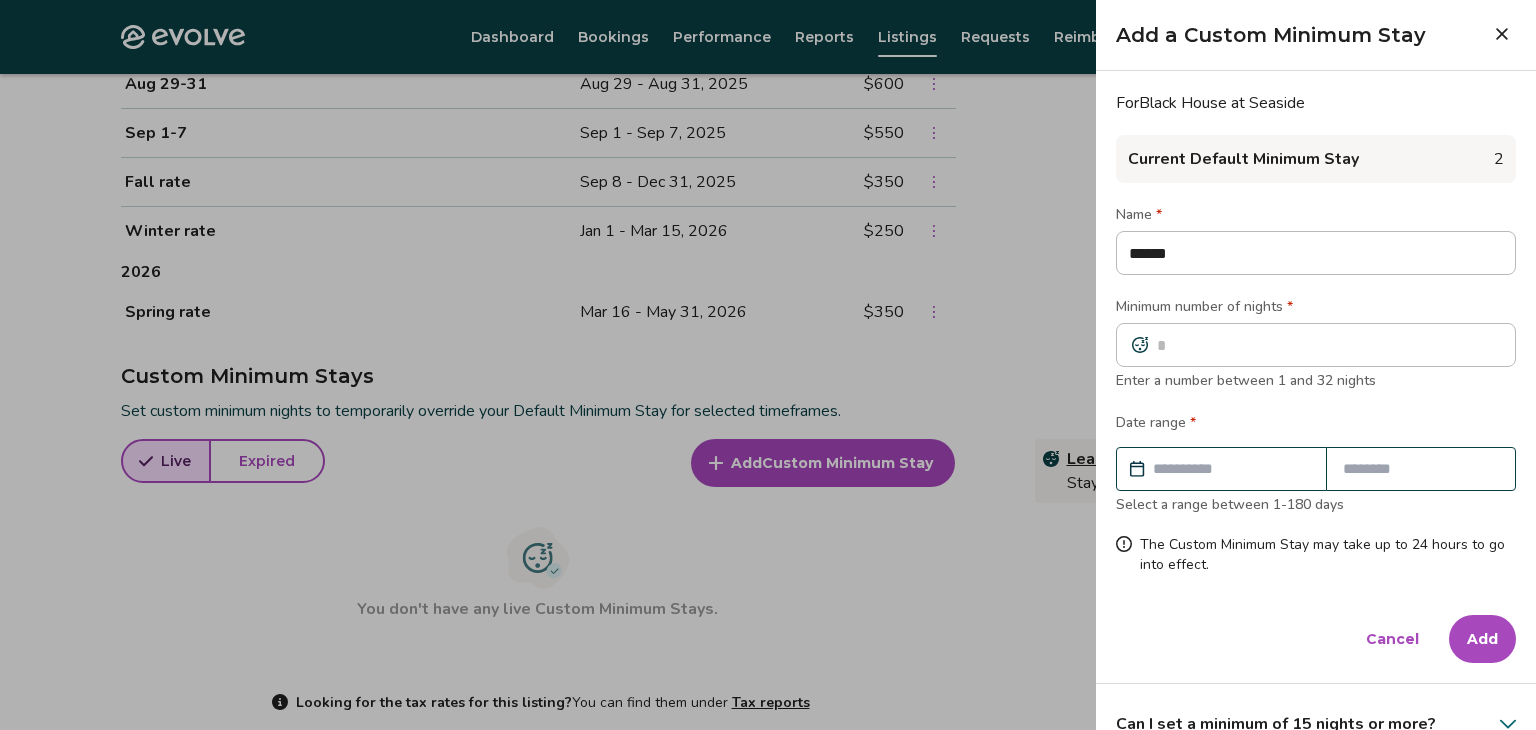type on "******" 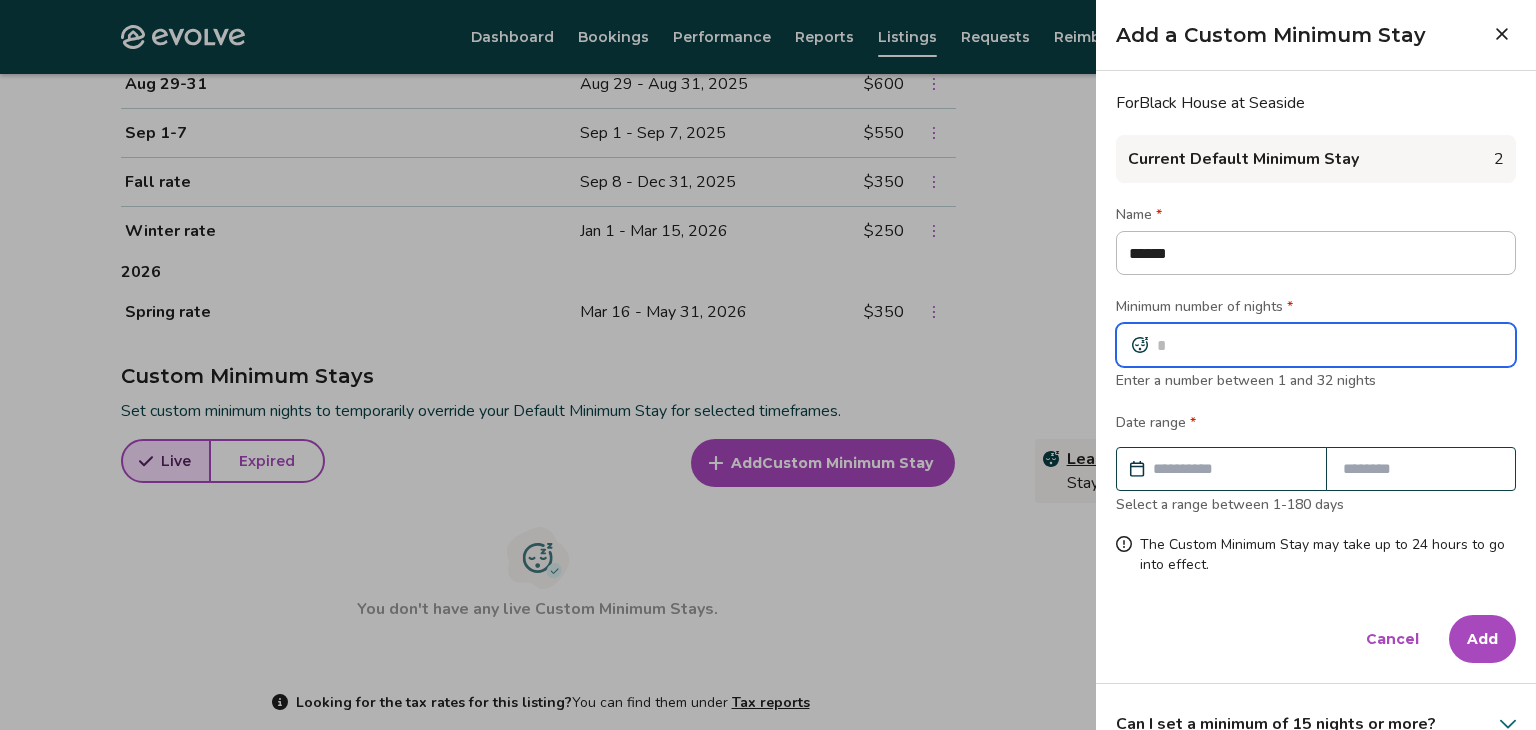 click at bounding box center [1316, 345] 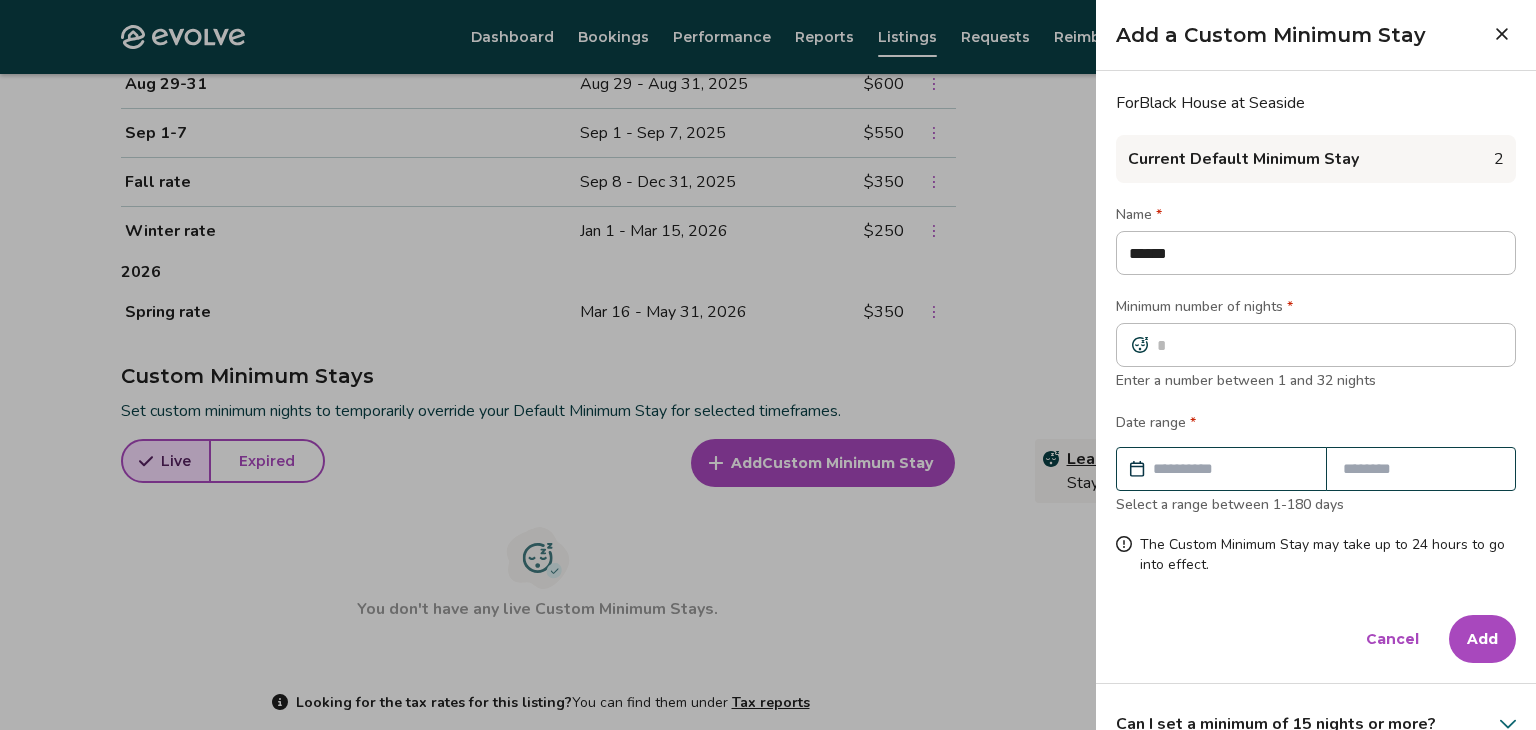 click at bounding box center [1231, 469] 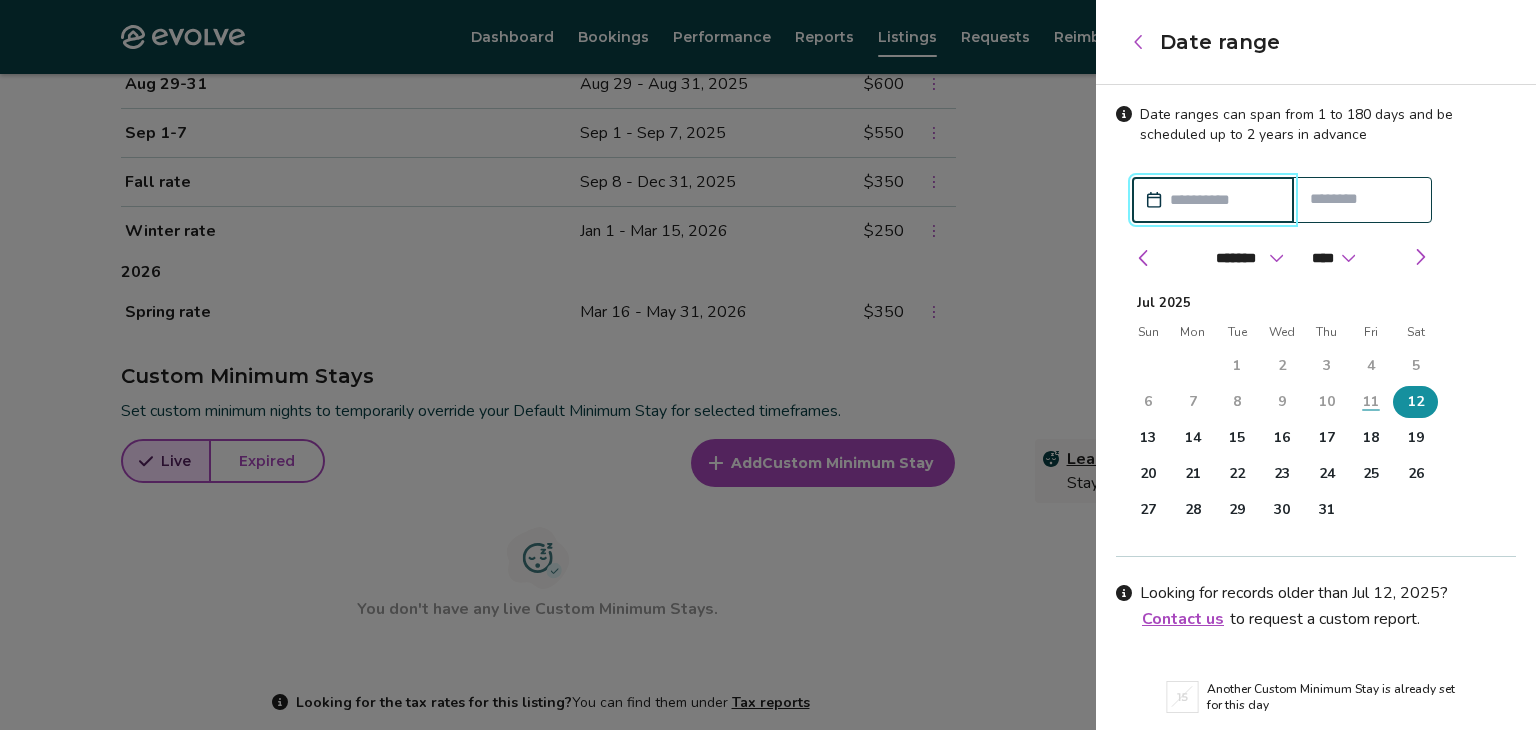 click on "12" at bounding box center (1416, 402) 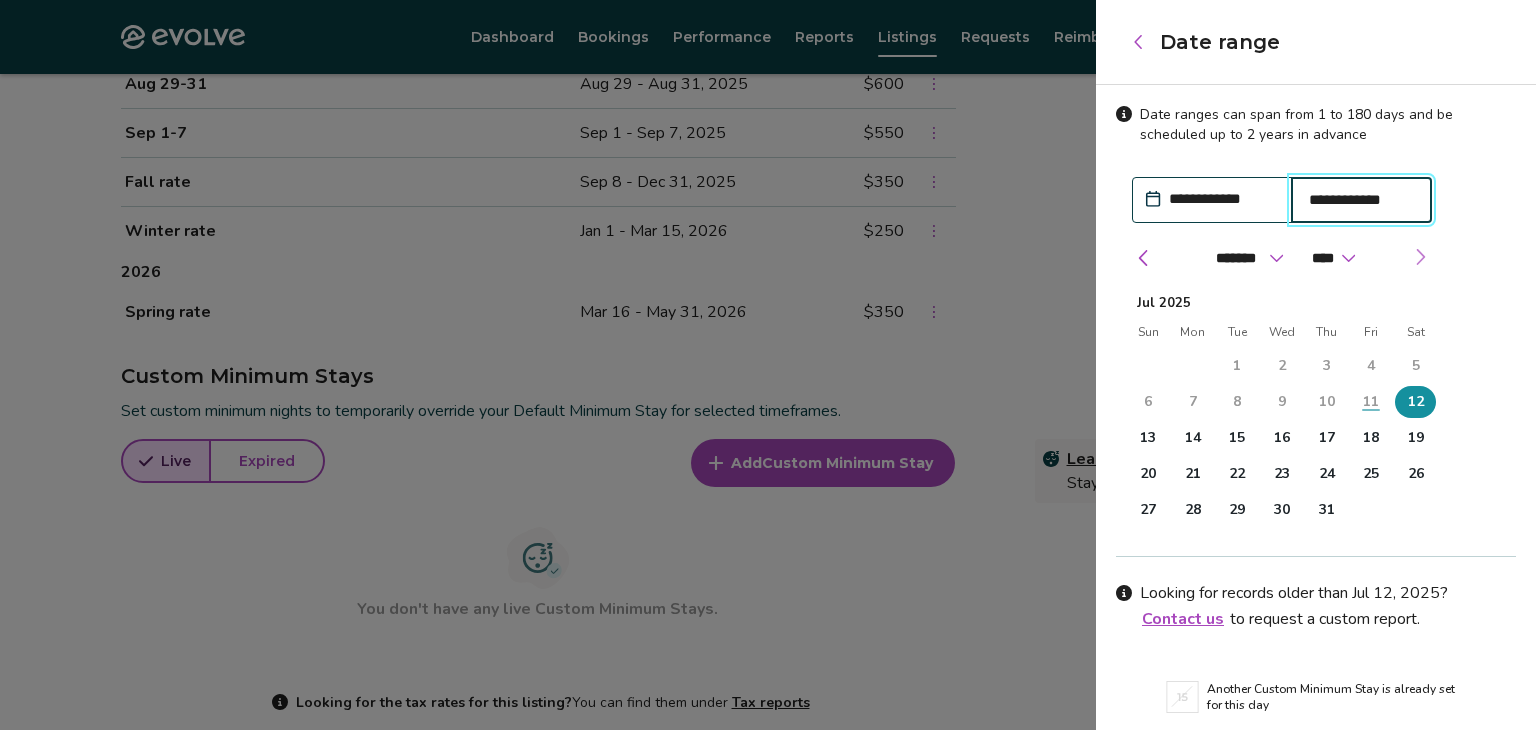 click at bounding box center [1420, 257] 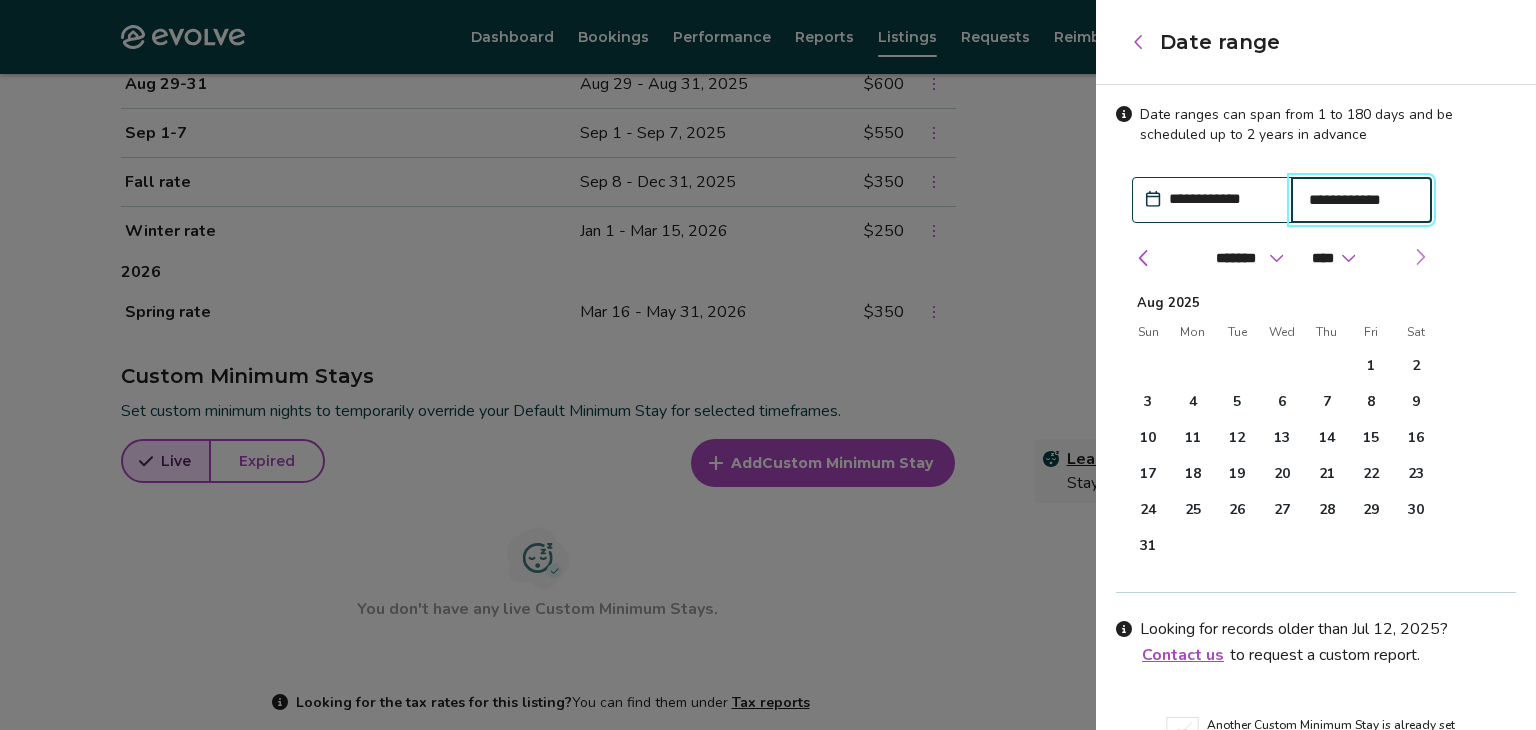 click at bounding box center [1420, 257] 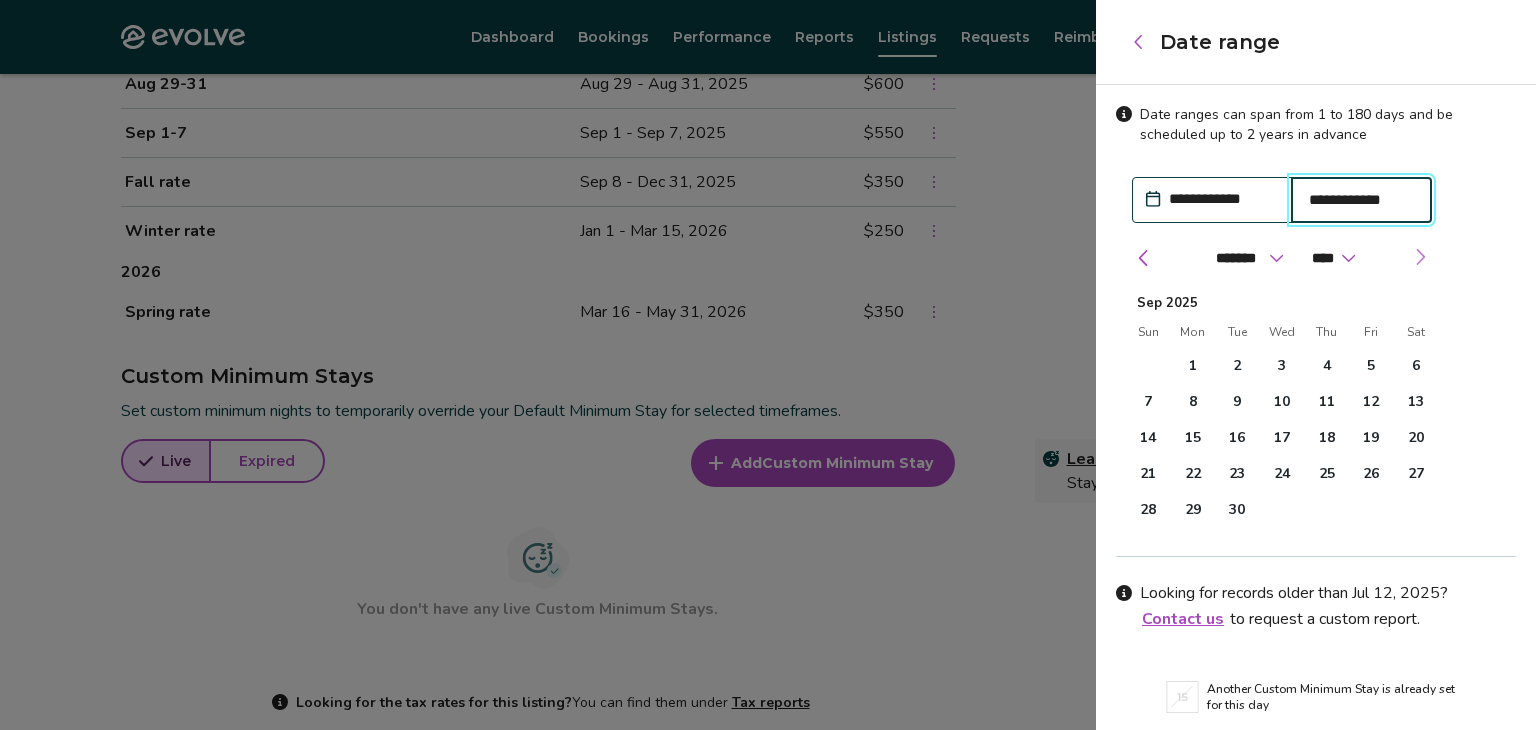 click at bounding box center (1420, 257) 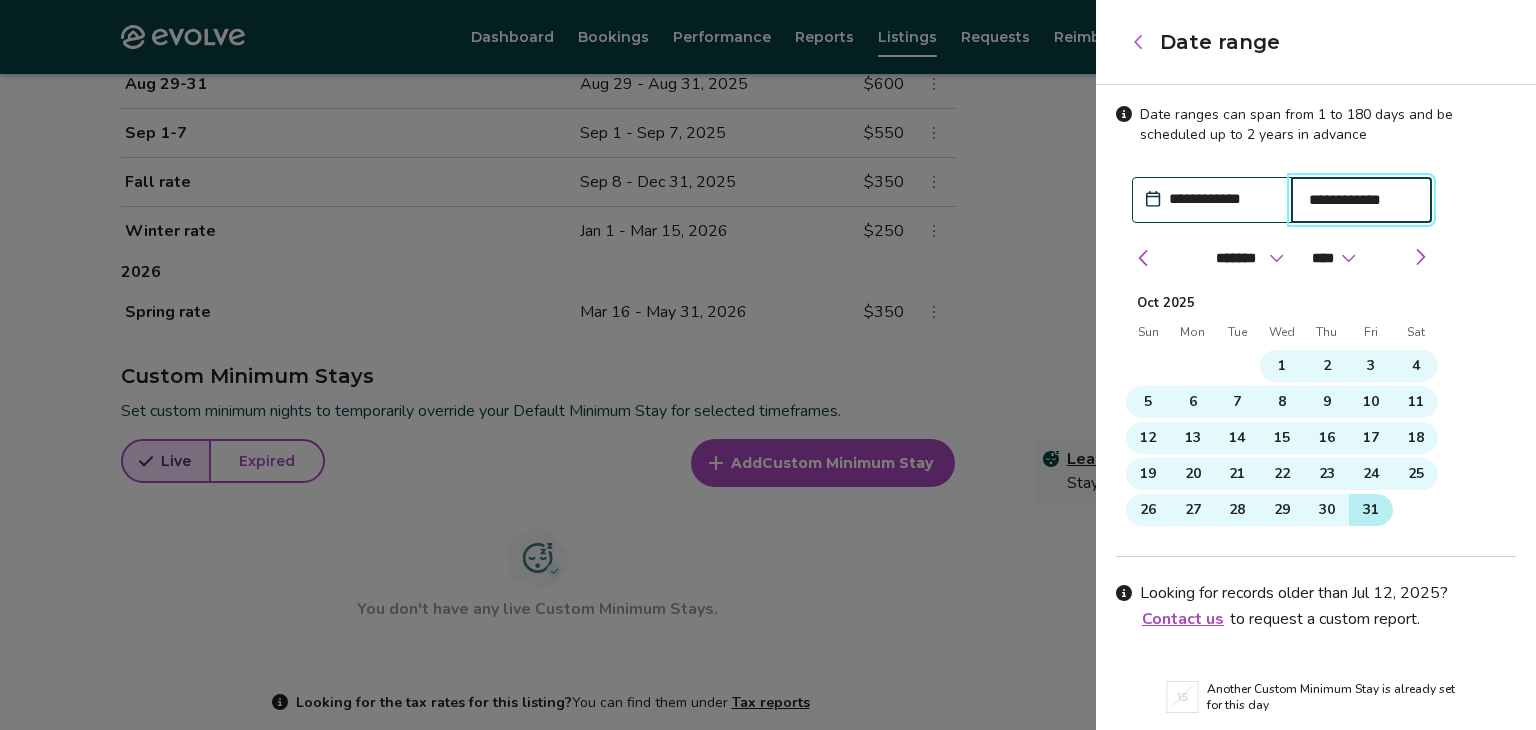 click on "31" at bounding box center [1371, 510] 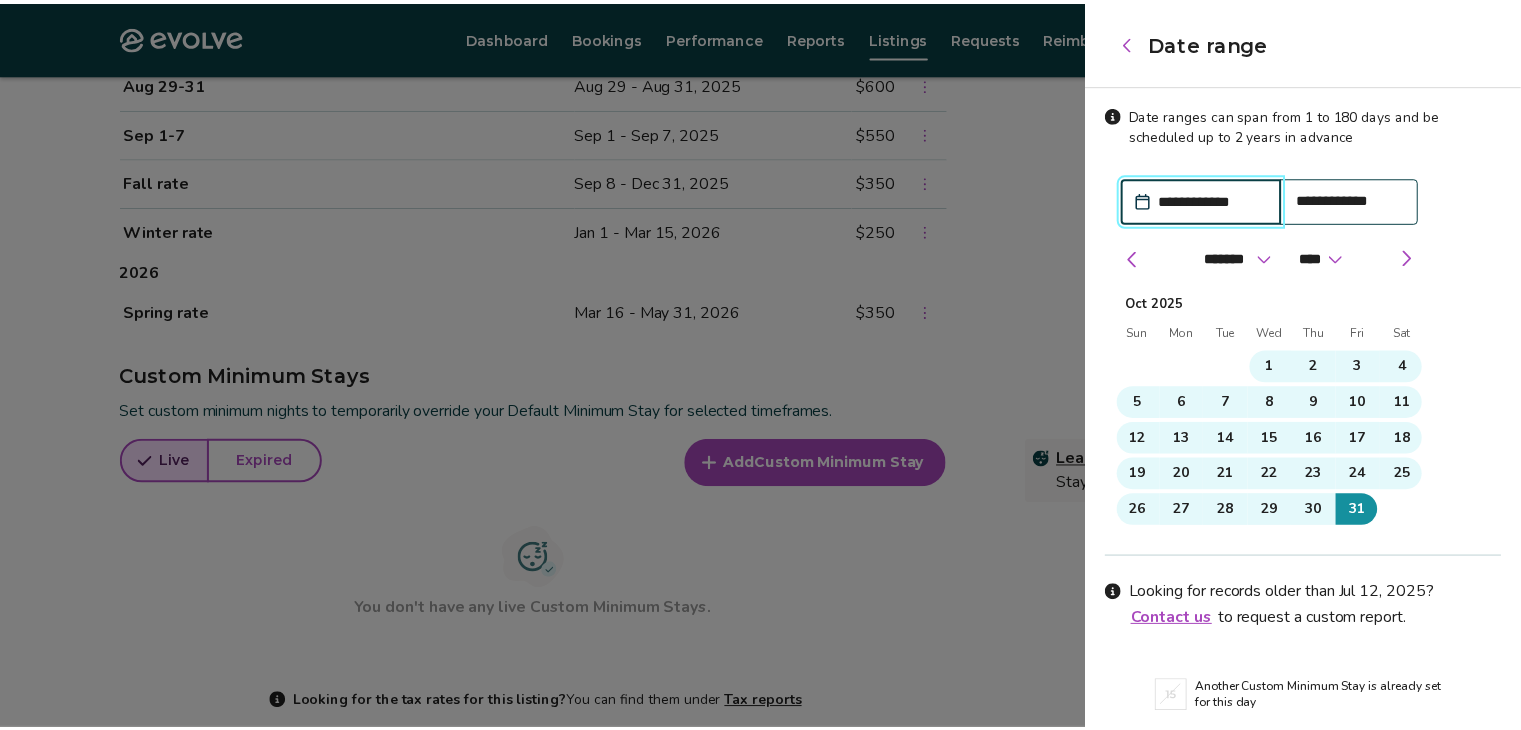 scroll, scrollTop: 72, scrollLeft: 0, axis: vertical 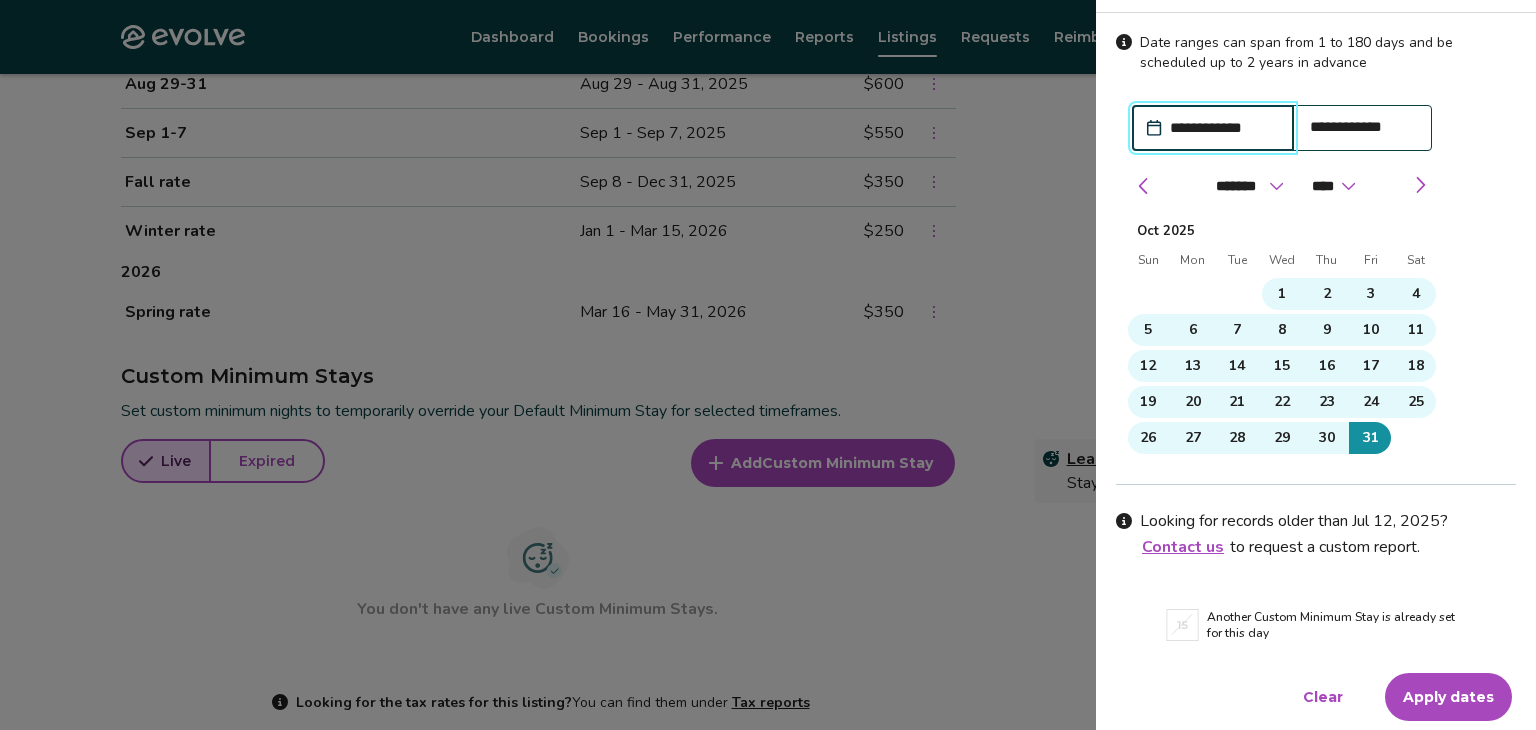 click on "Apply dates" at bounding box center (1448, 697) 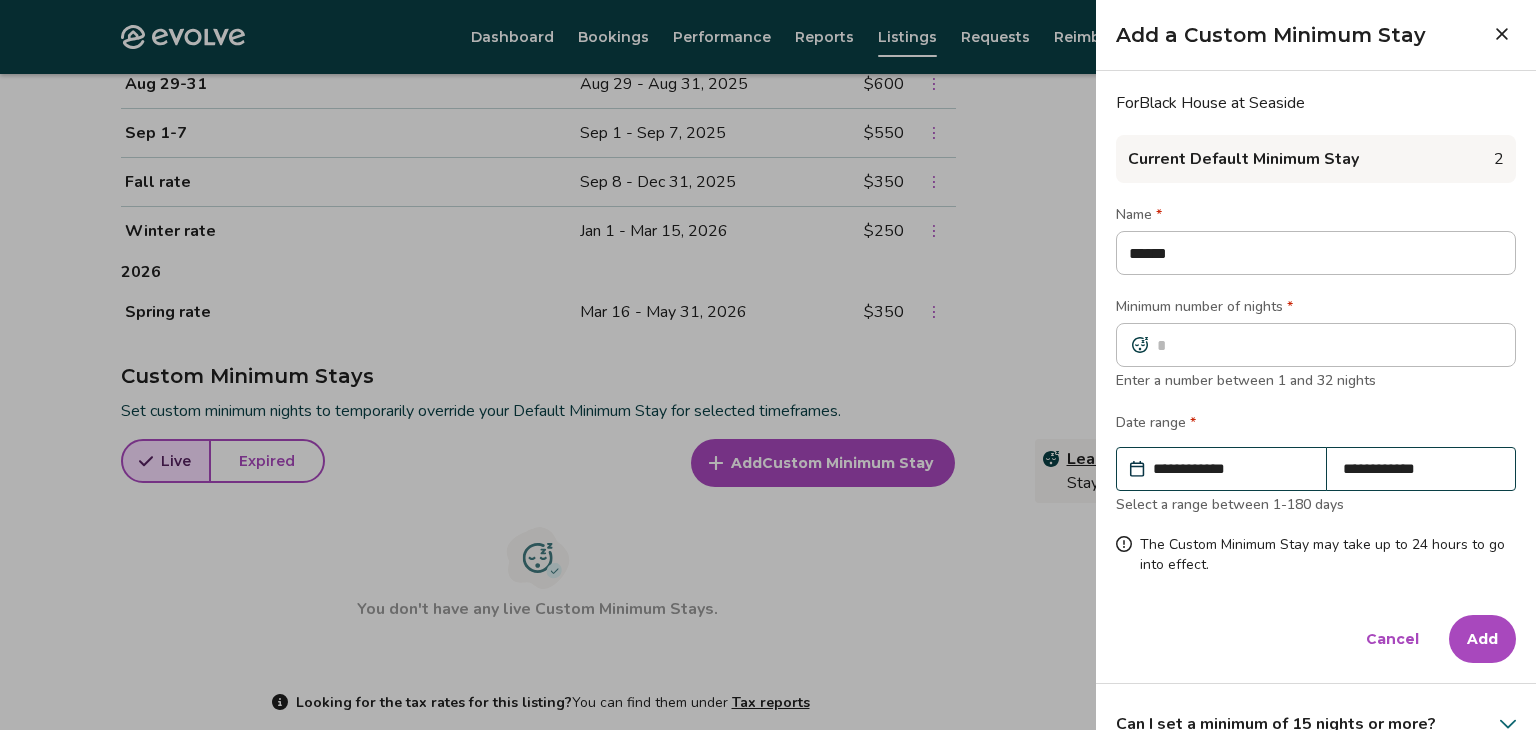 click on "Add" at bounding box center [1482, 639] 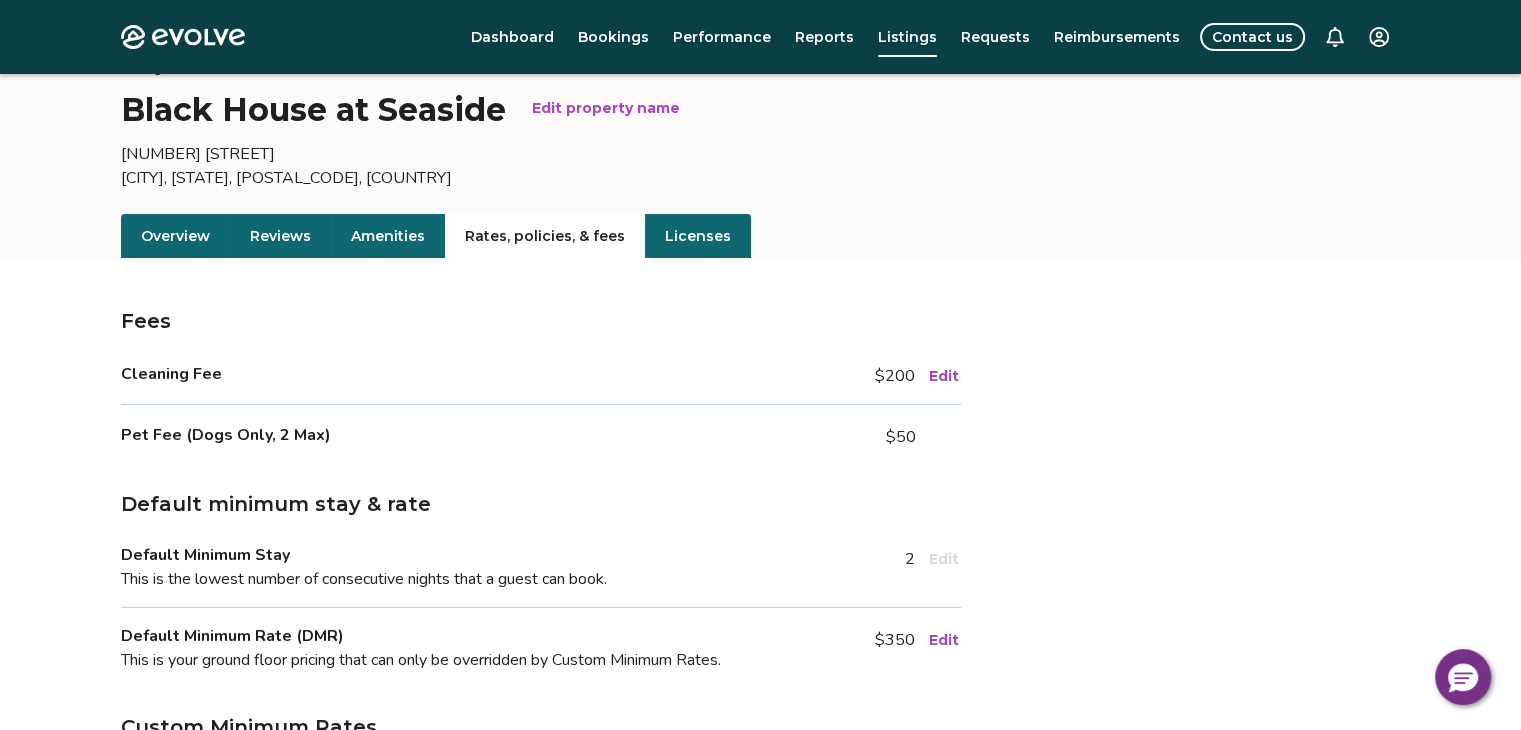 scroll, scrollTop: 0, scrollLeft: 0, axis: both 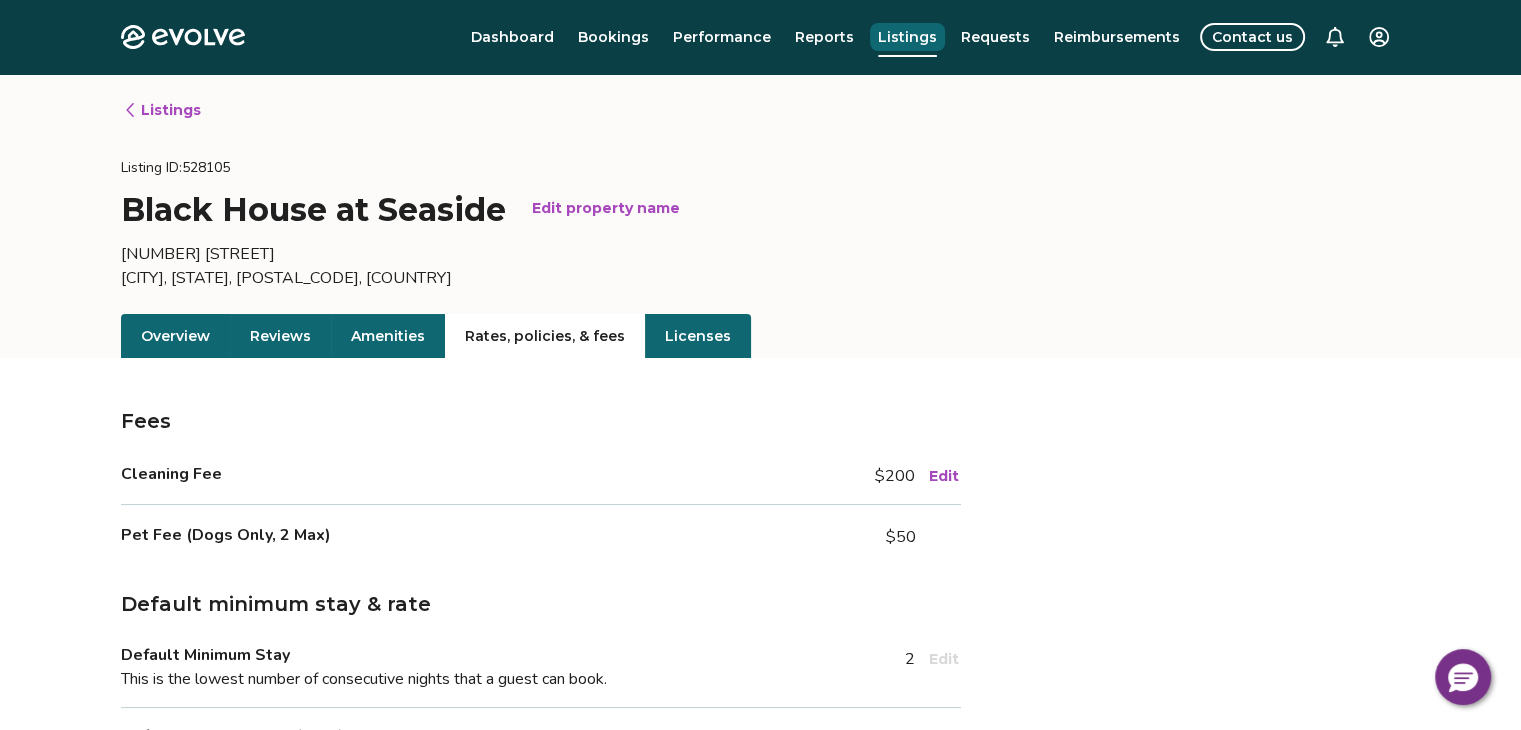 click on "Listings" at bounding box center (907, 37) 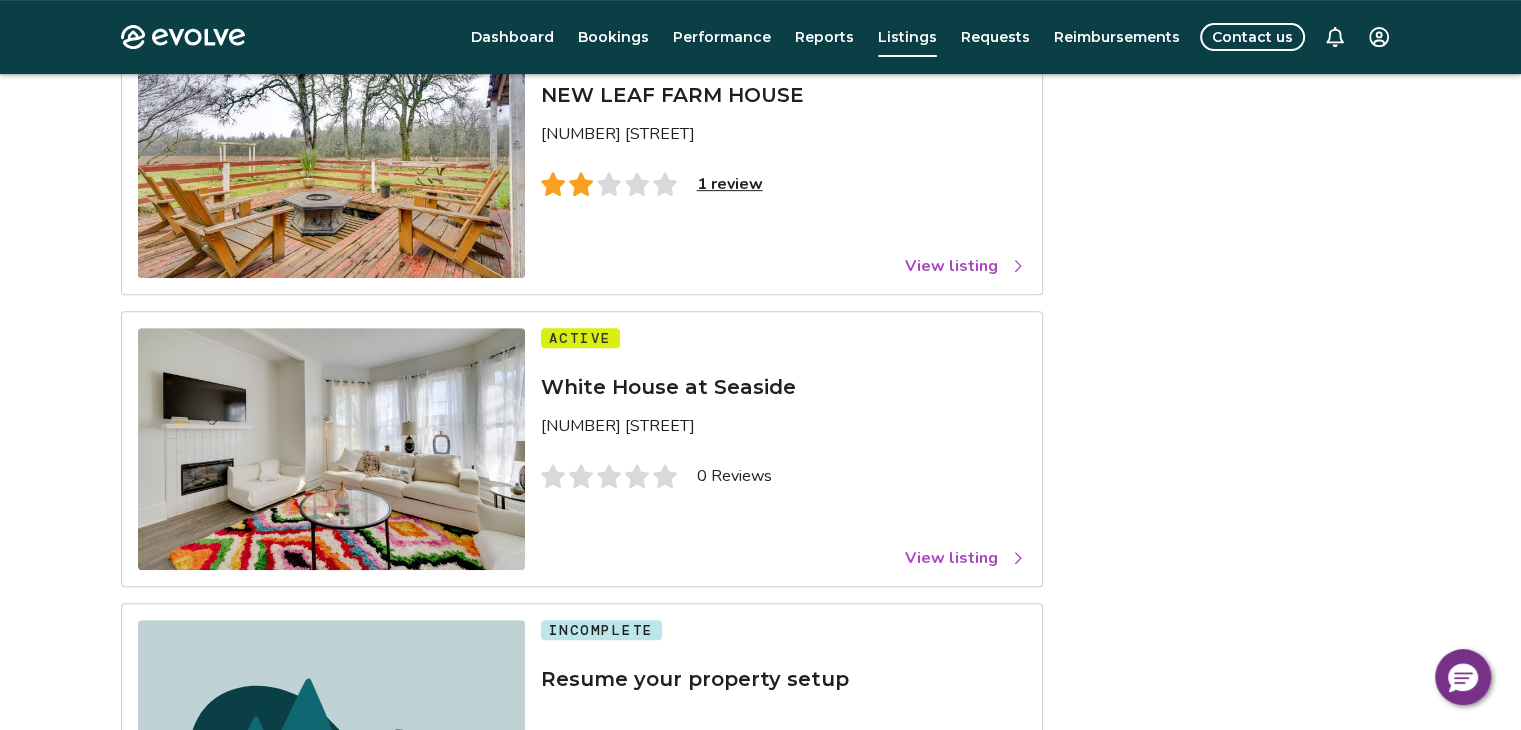 scroll, scrollTop: 818, scrollLeft: 0, axis: vertical 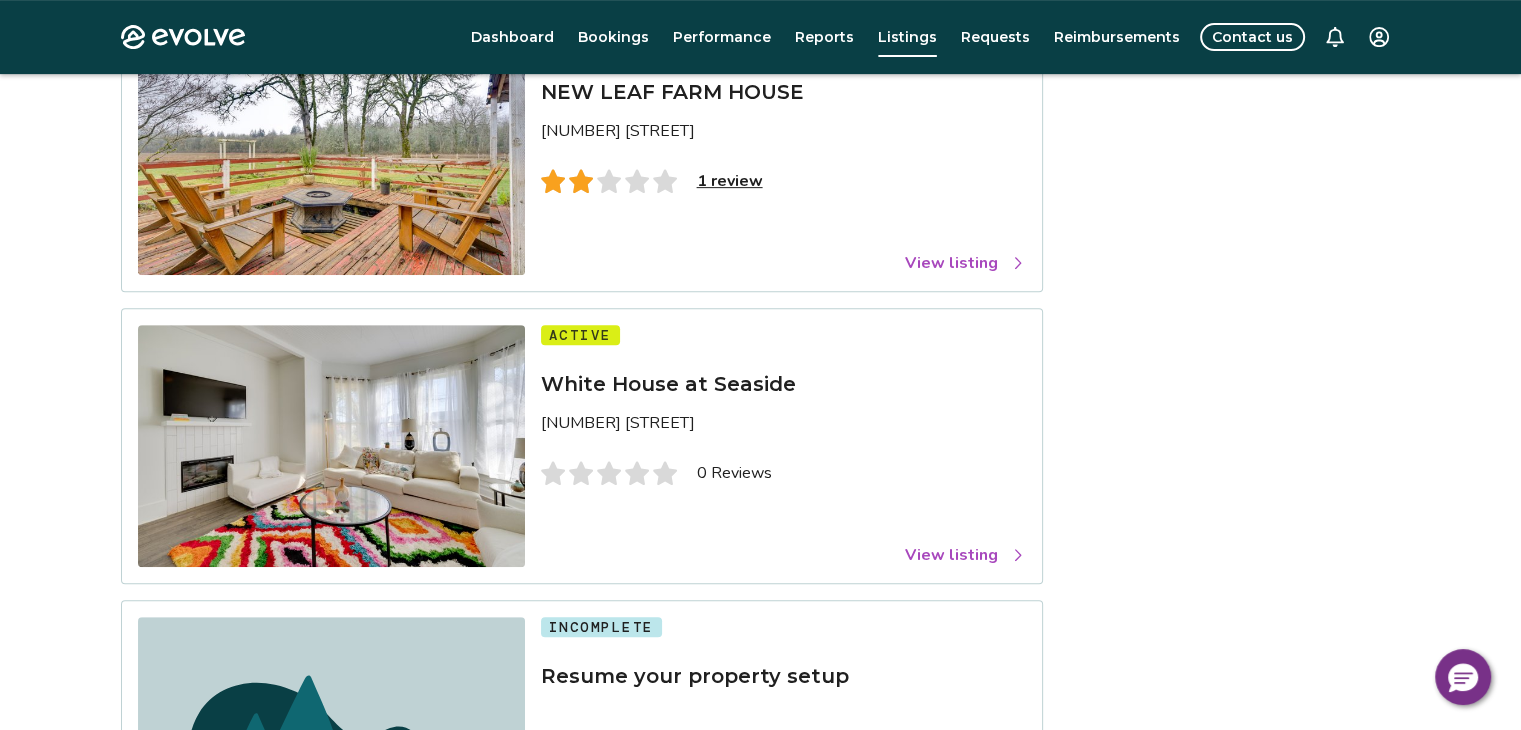 click on "View listing" at bounding box center [965, 555] 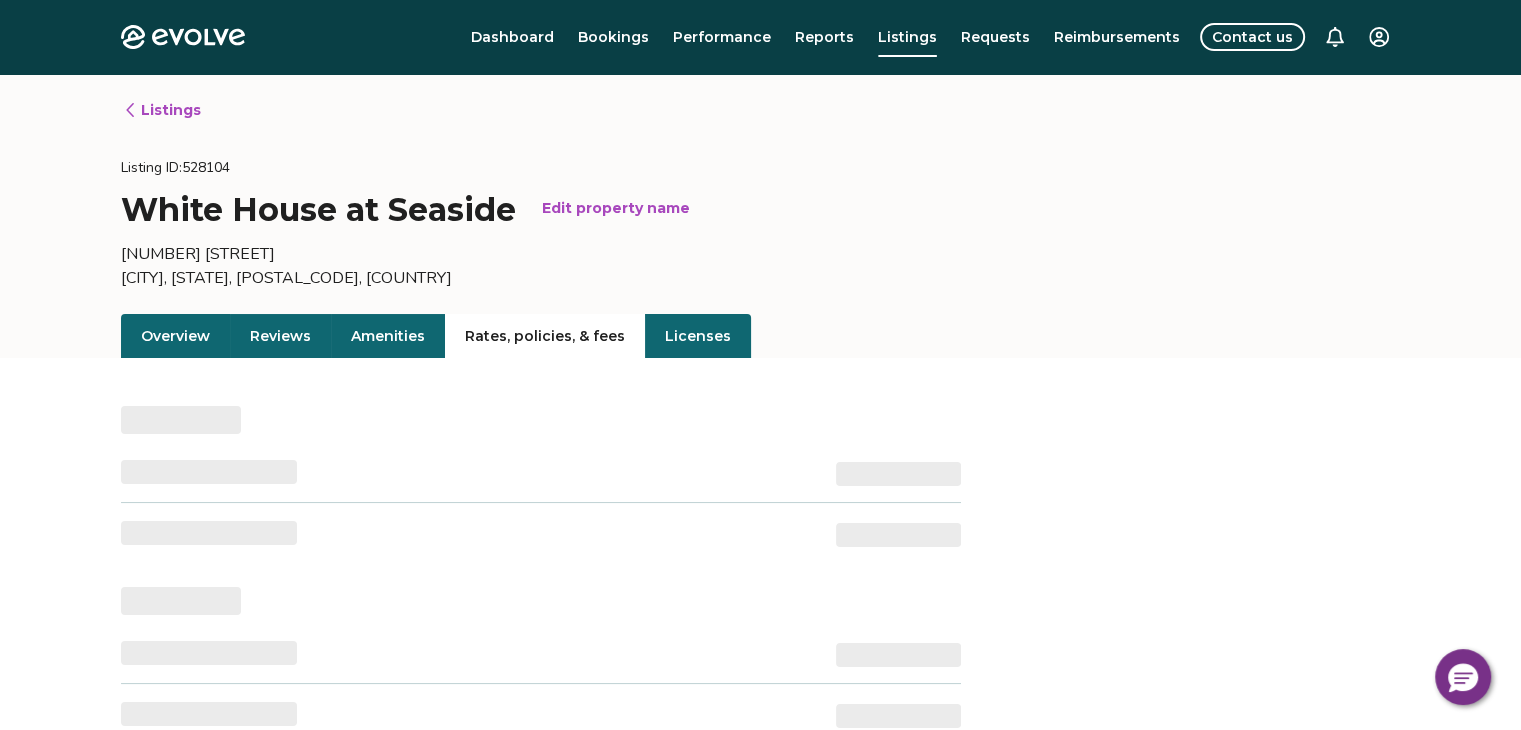 click on "Rates, policies, & fees" at bounding box center (545, 336) 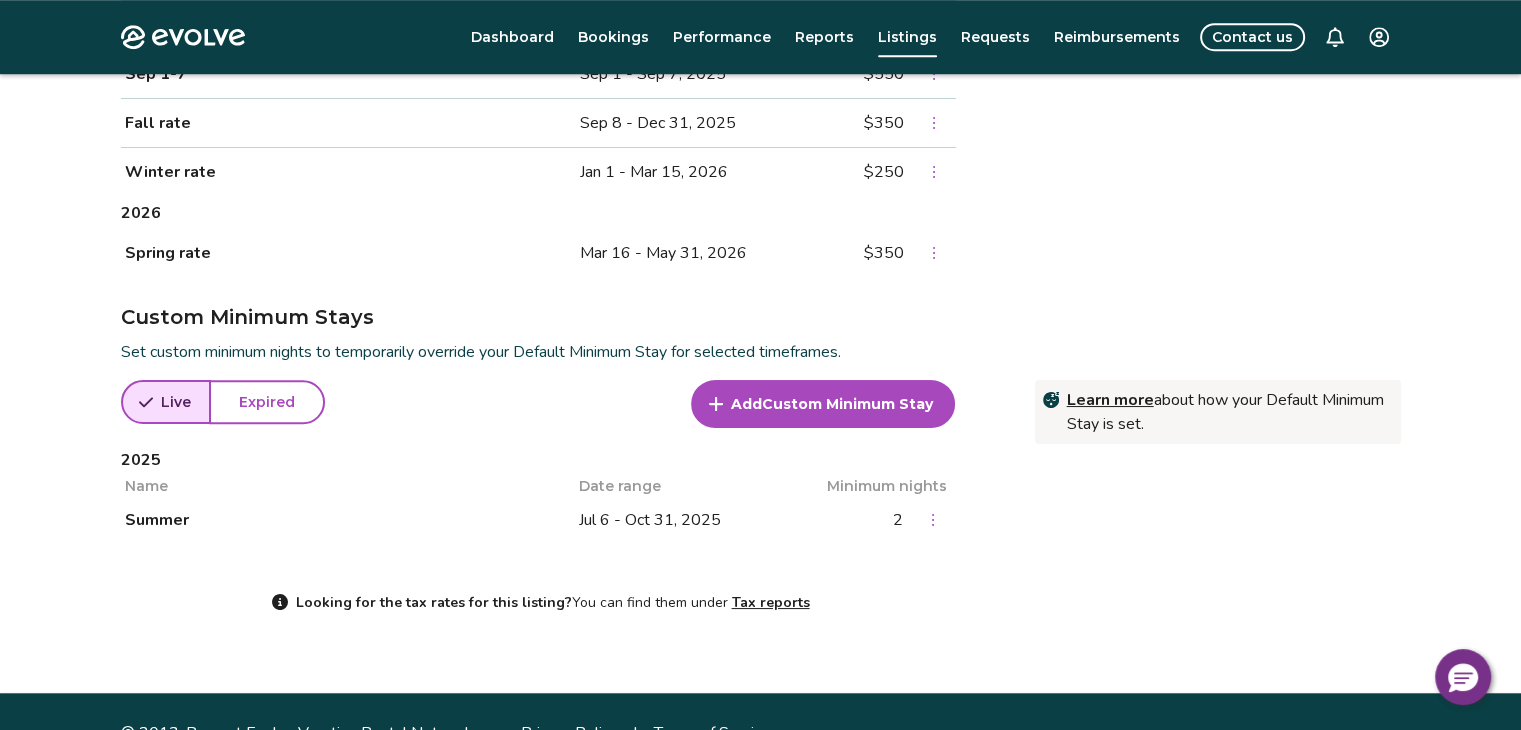 scroll, scrollTop: 1594, scrollLeft: 0, axis: vertical 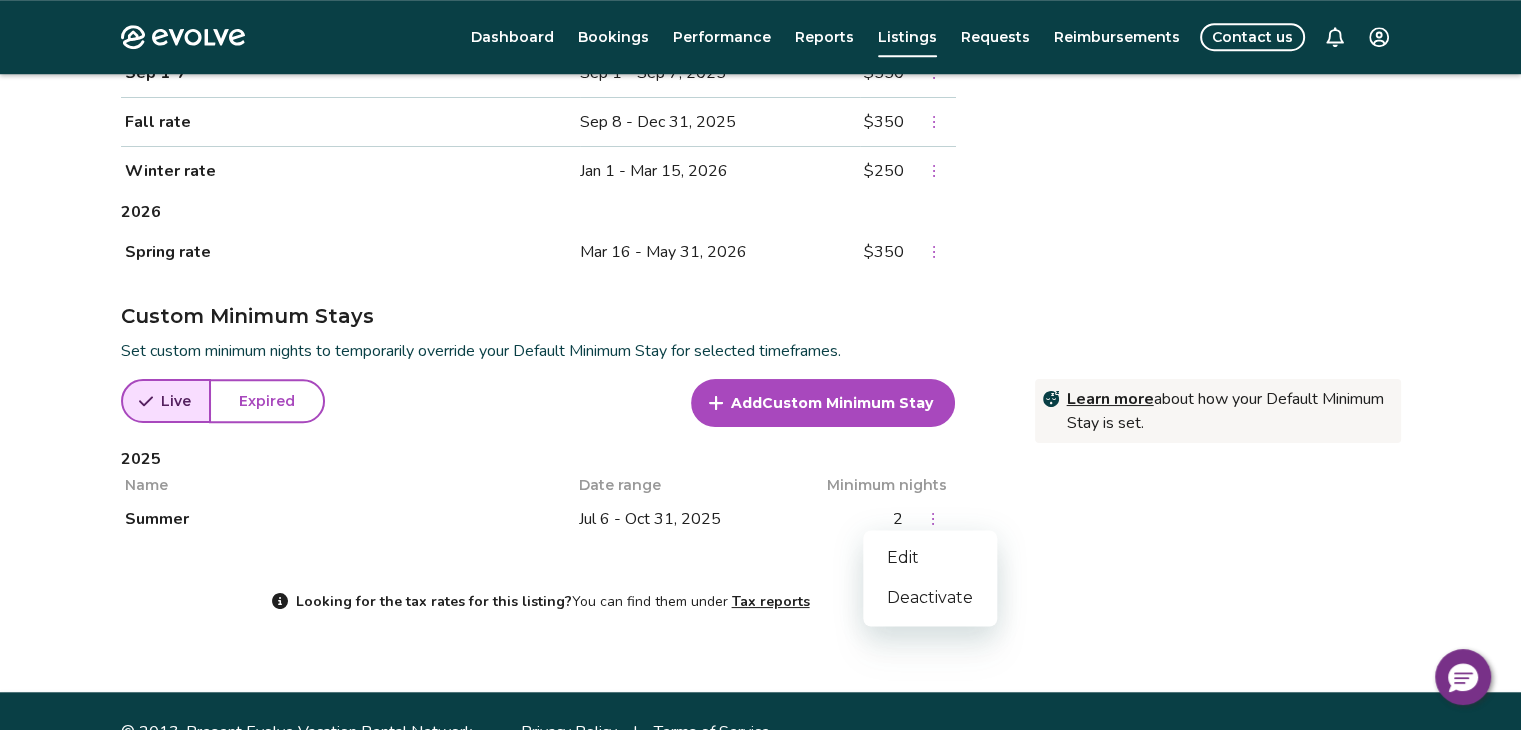 click 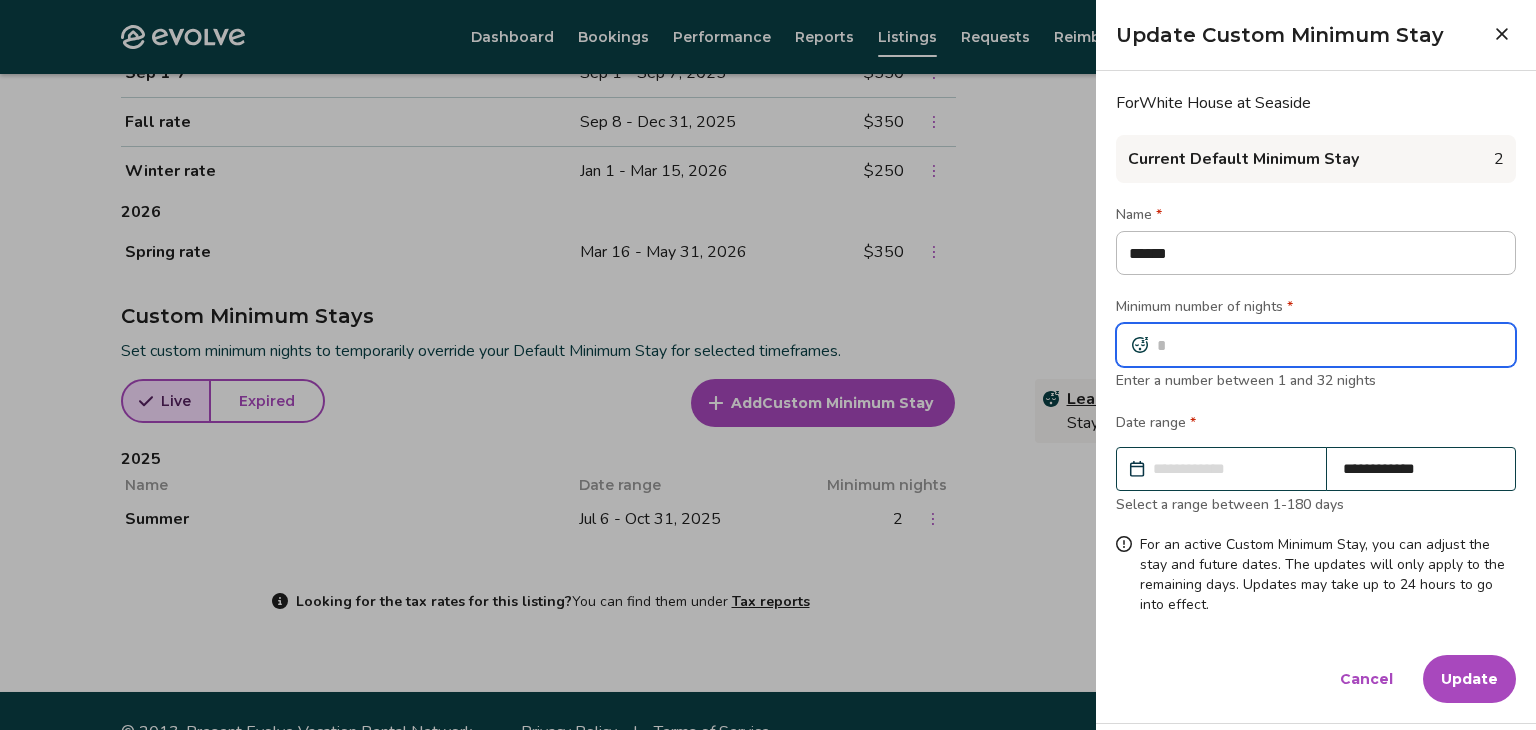 click on "*" at bounding box center (1316, 345) 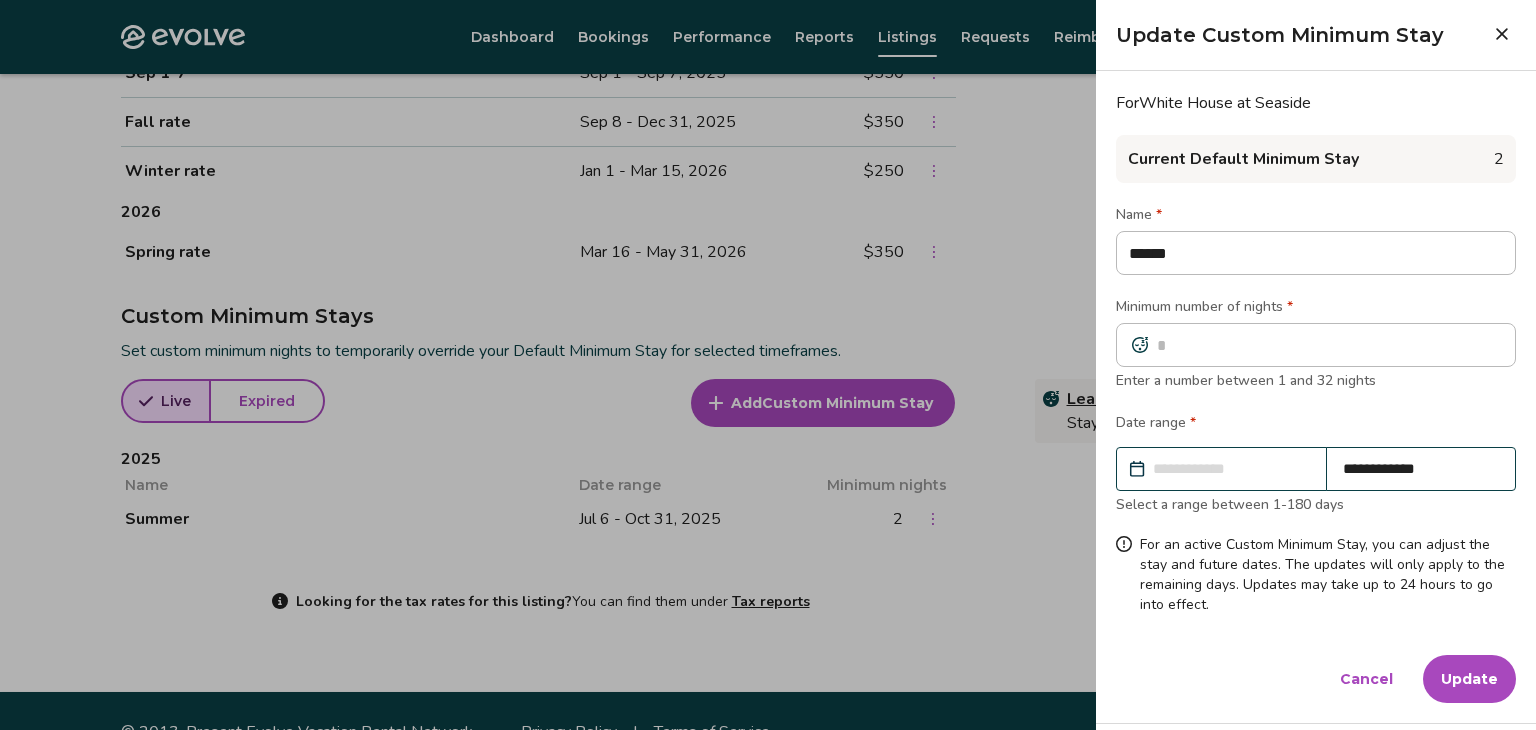 click on "Update" at bounding box center [1469, 679] 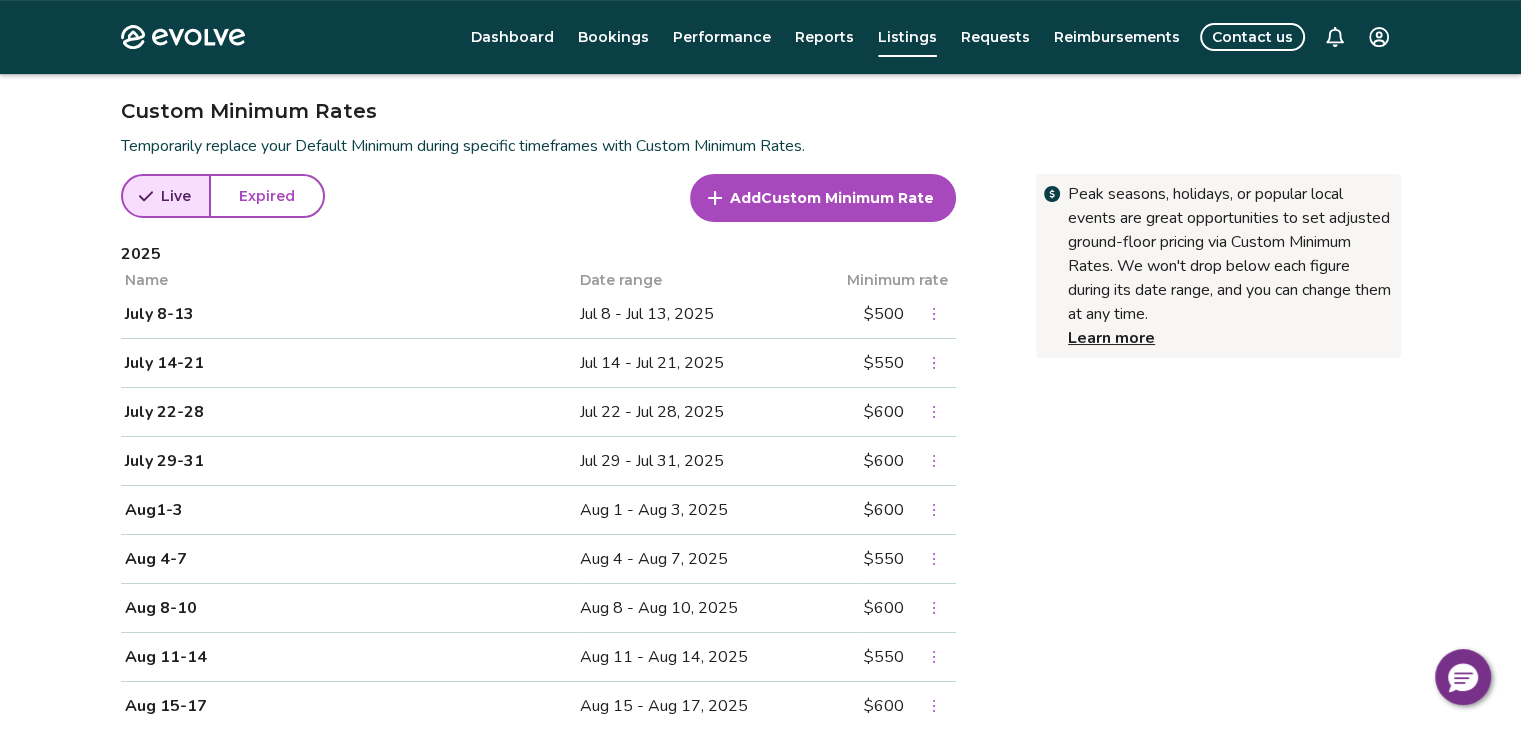 scroll, scrollTop: 0, scrollLeft: 0, axis: both 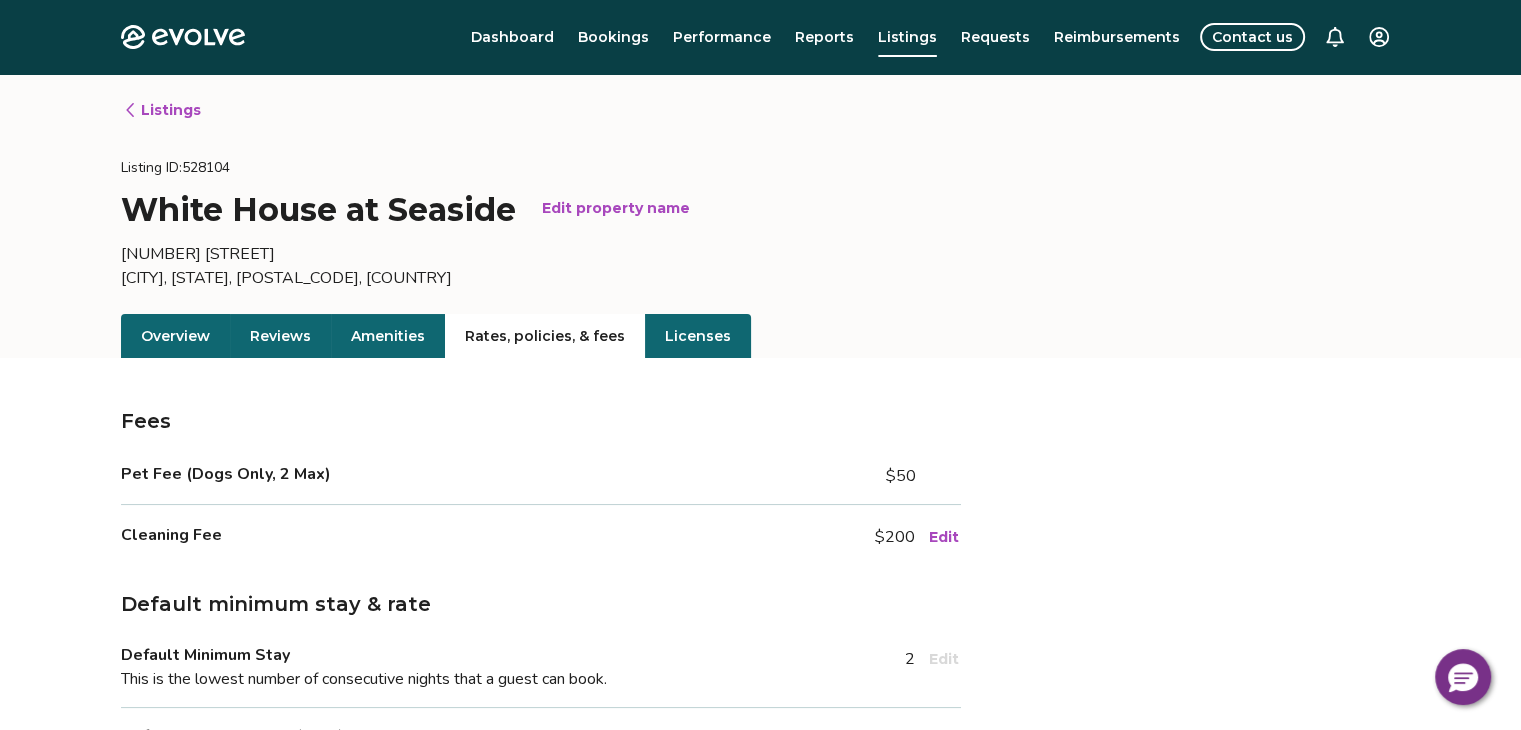 click on "Overview Reviews Amenities Rates, policies, & fees Licenses" at bounding box center [760, 336] 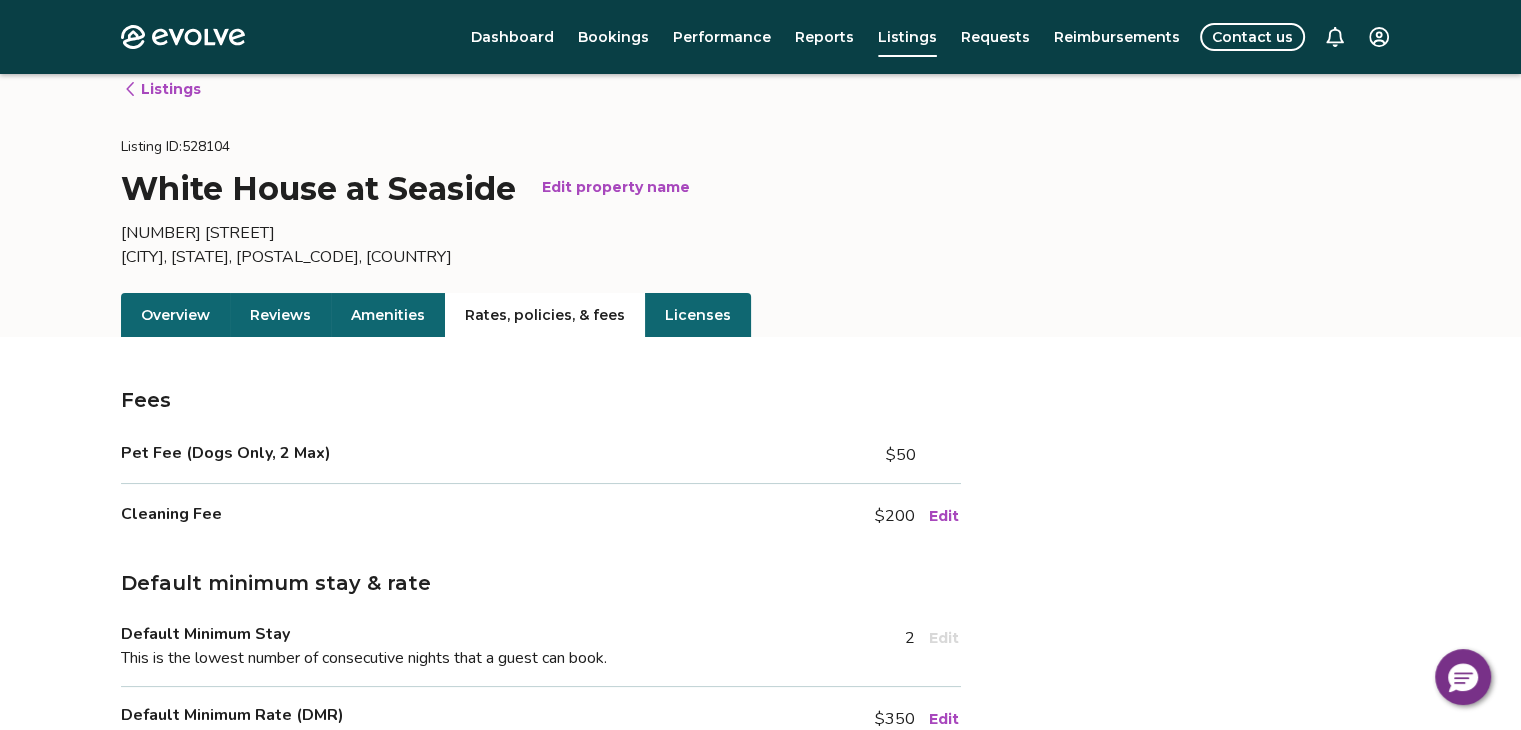 scroll, scrollTop: 0, scrollLeft: 0, axis: both 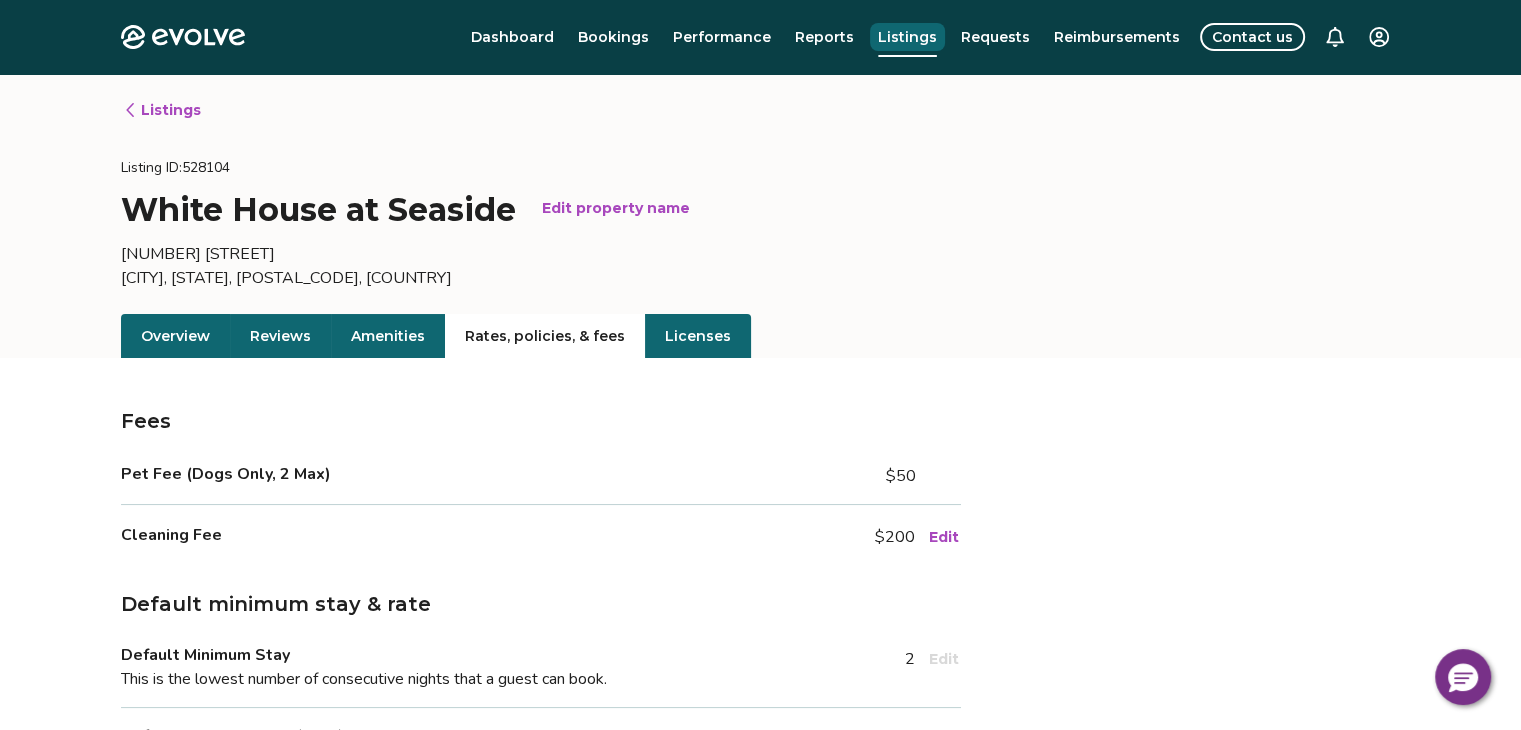 click on "Listings" at bounding box center [907, 37] 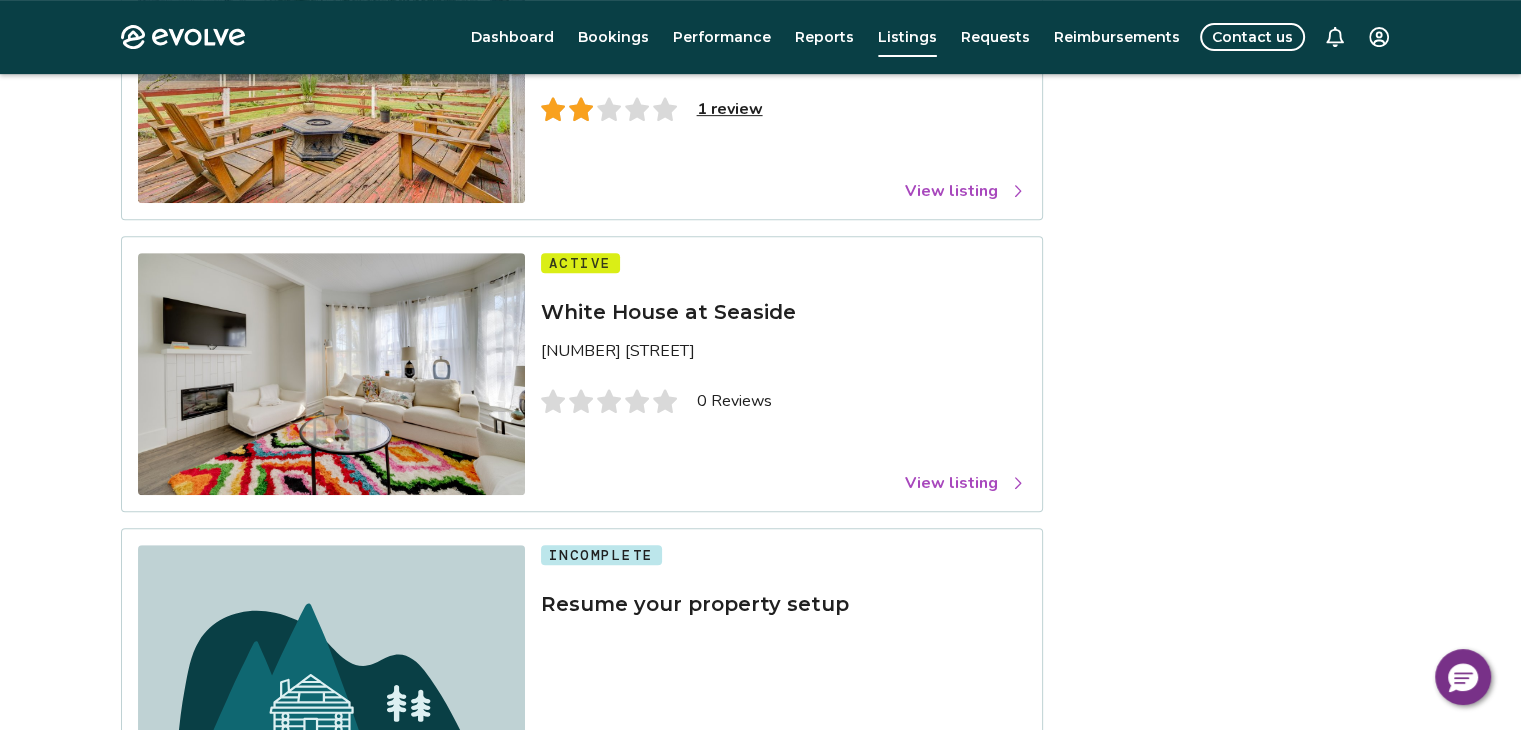scroll, scrollTop: 930, scrollLeft: 0, axis: vertical 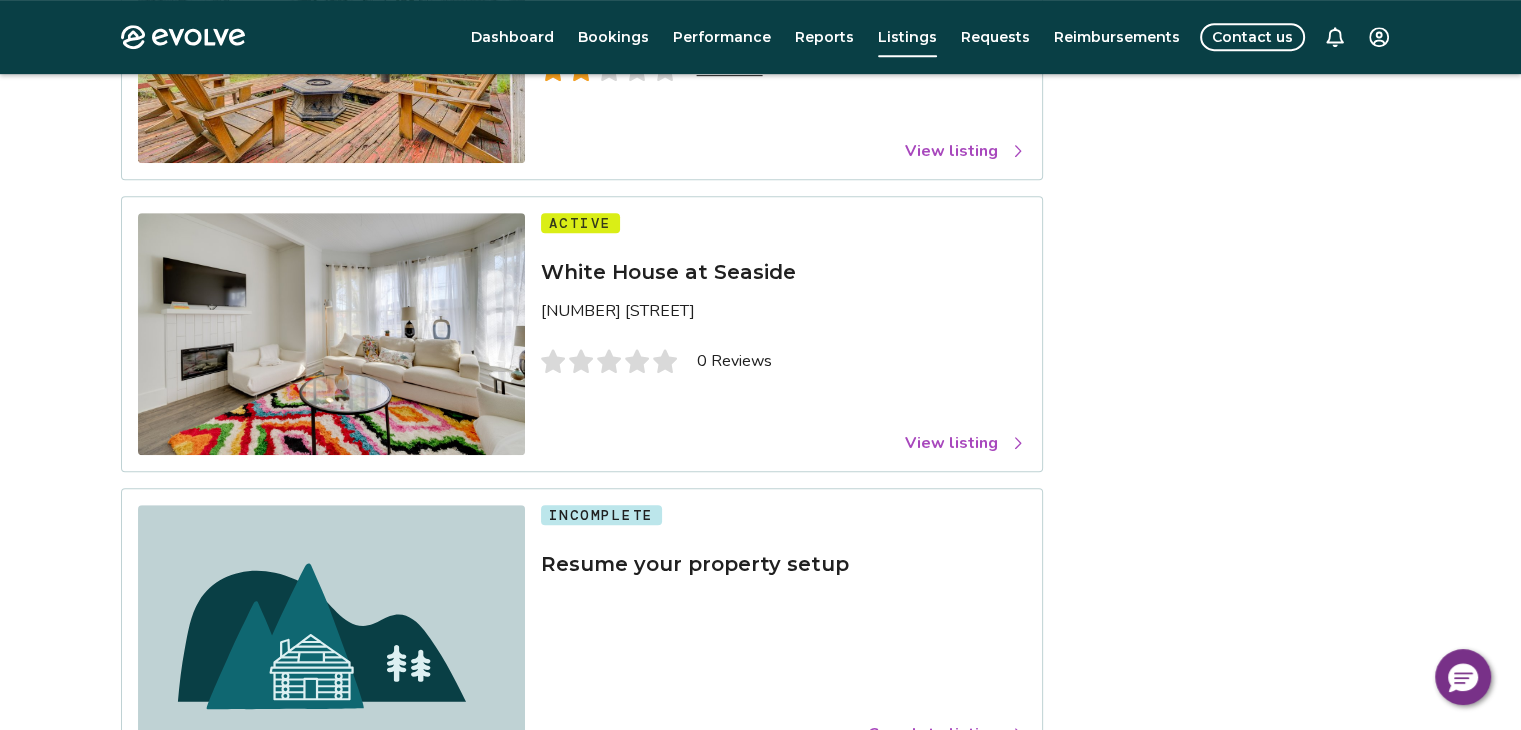click on "View listing" at bounding box center (965, 443) 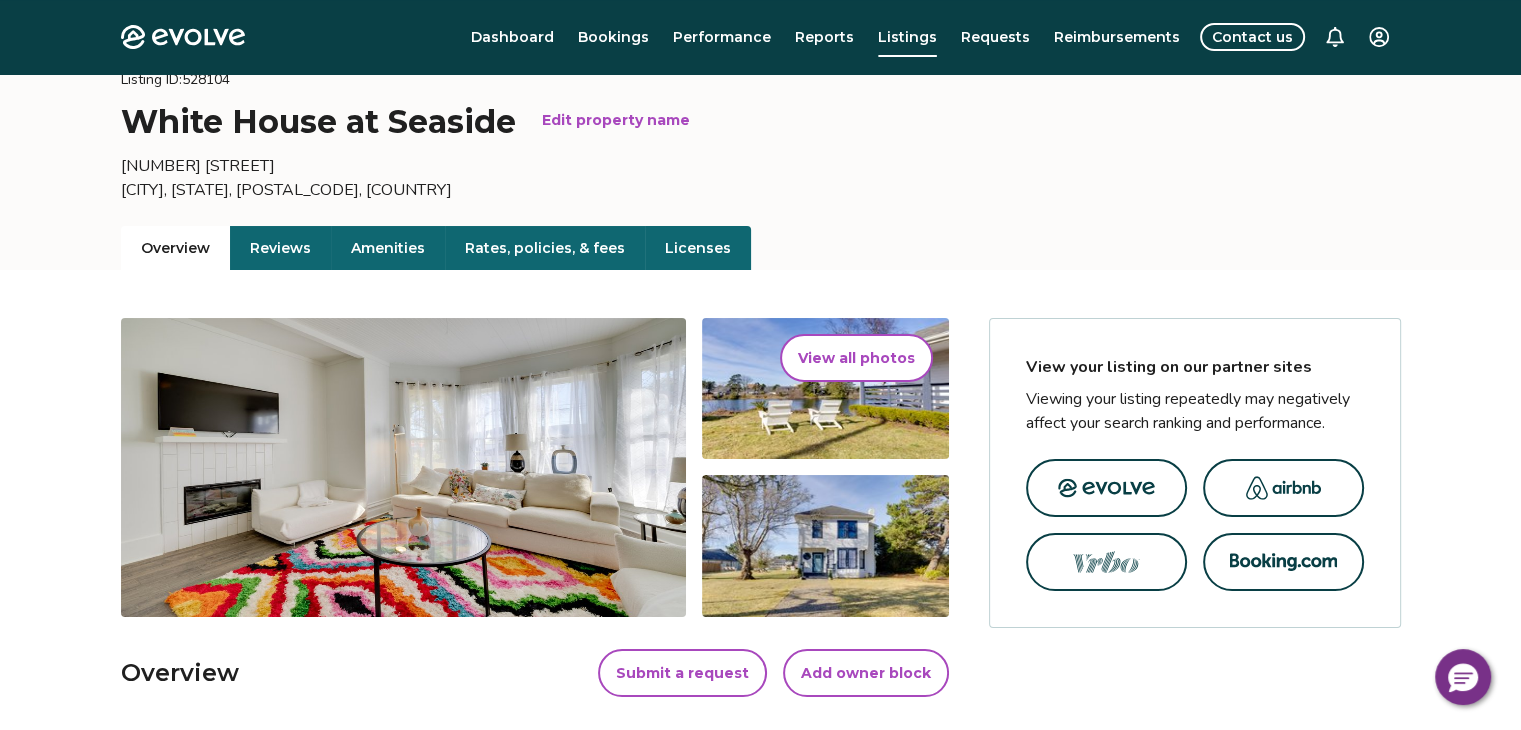 scroll, scrollTop: 0, scrollLeft: 0, axis: both 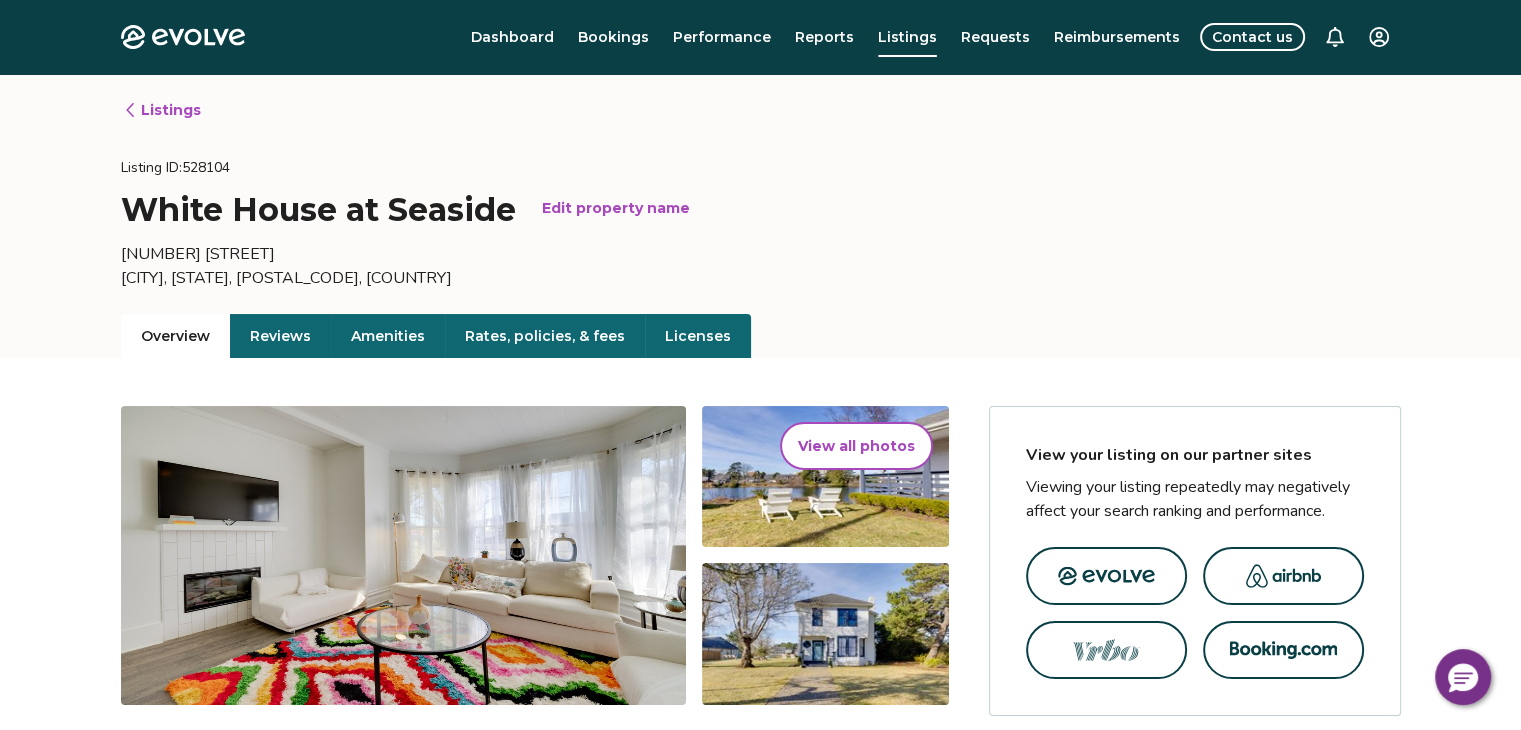 click on "[CITY], [STATE], [POSTAL_CODE], [COUNTRY]" at bounding box center [761, 278] 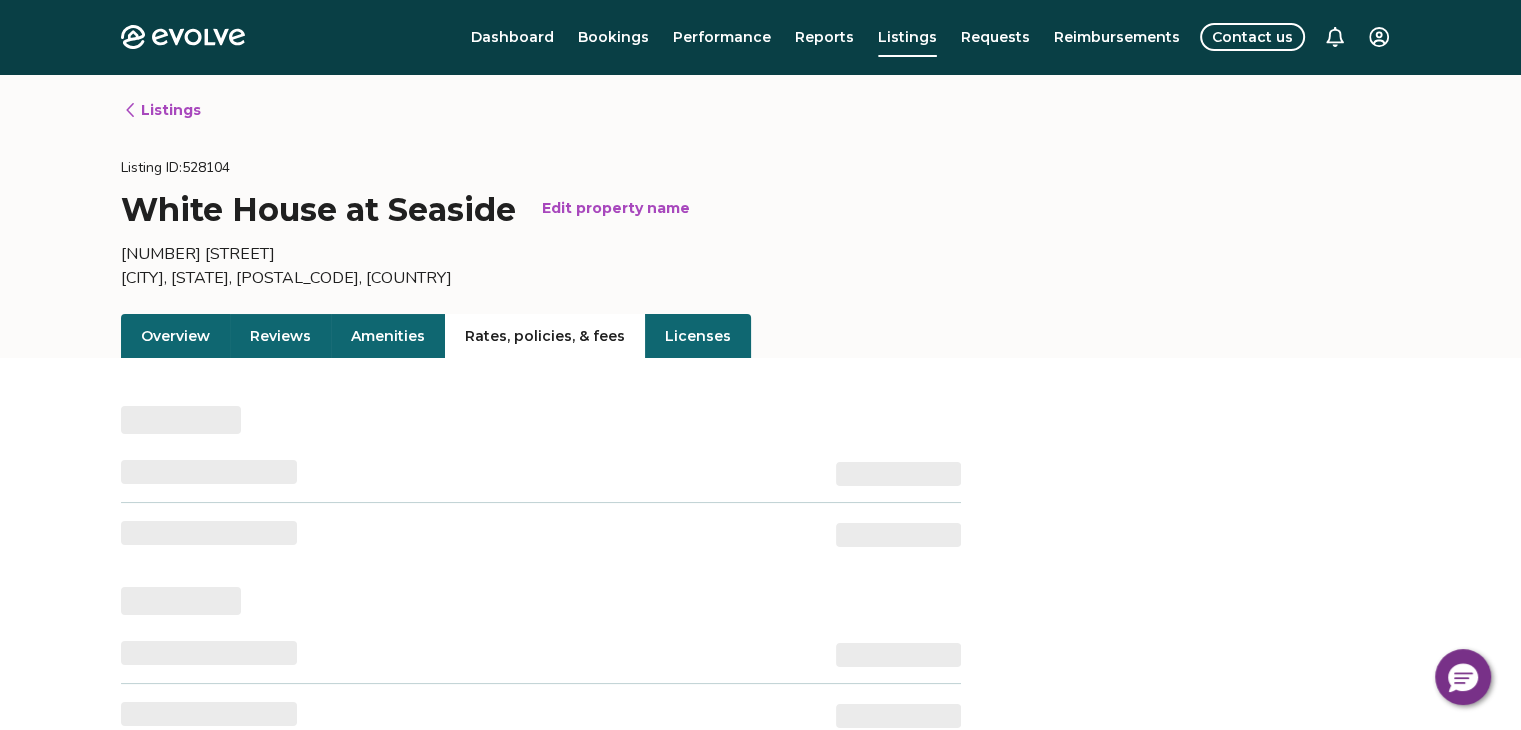 click on "Rates, policies, & fees" at bounding box center [545, 336] 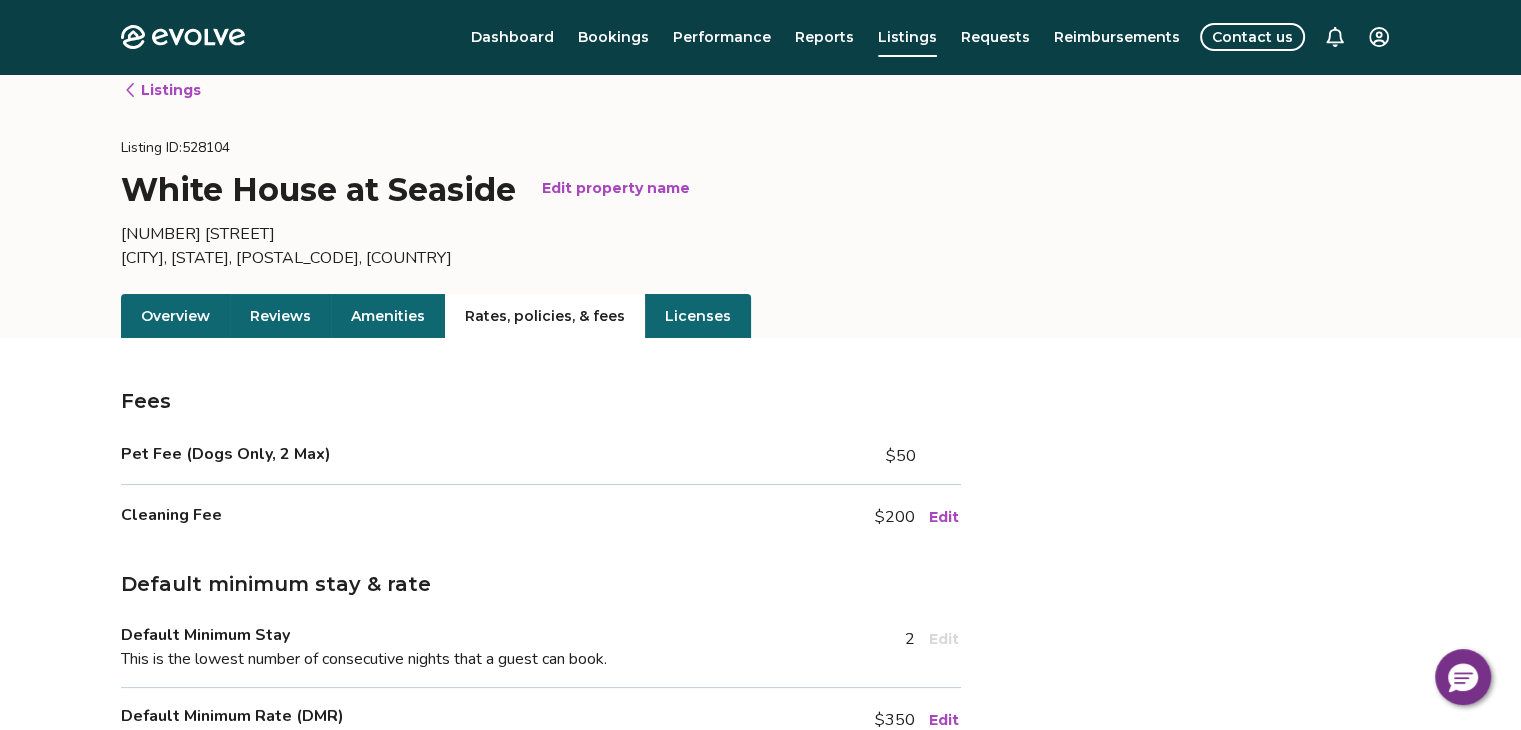scroll, scrollTop: 0, scrollLeft: 0, axis: both 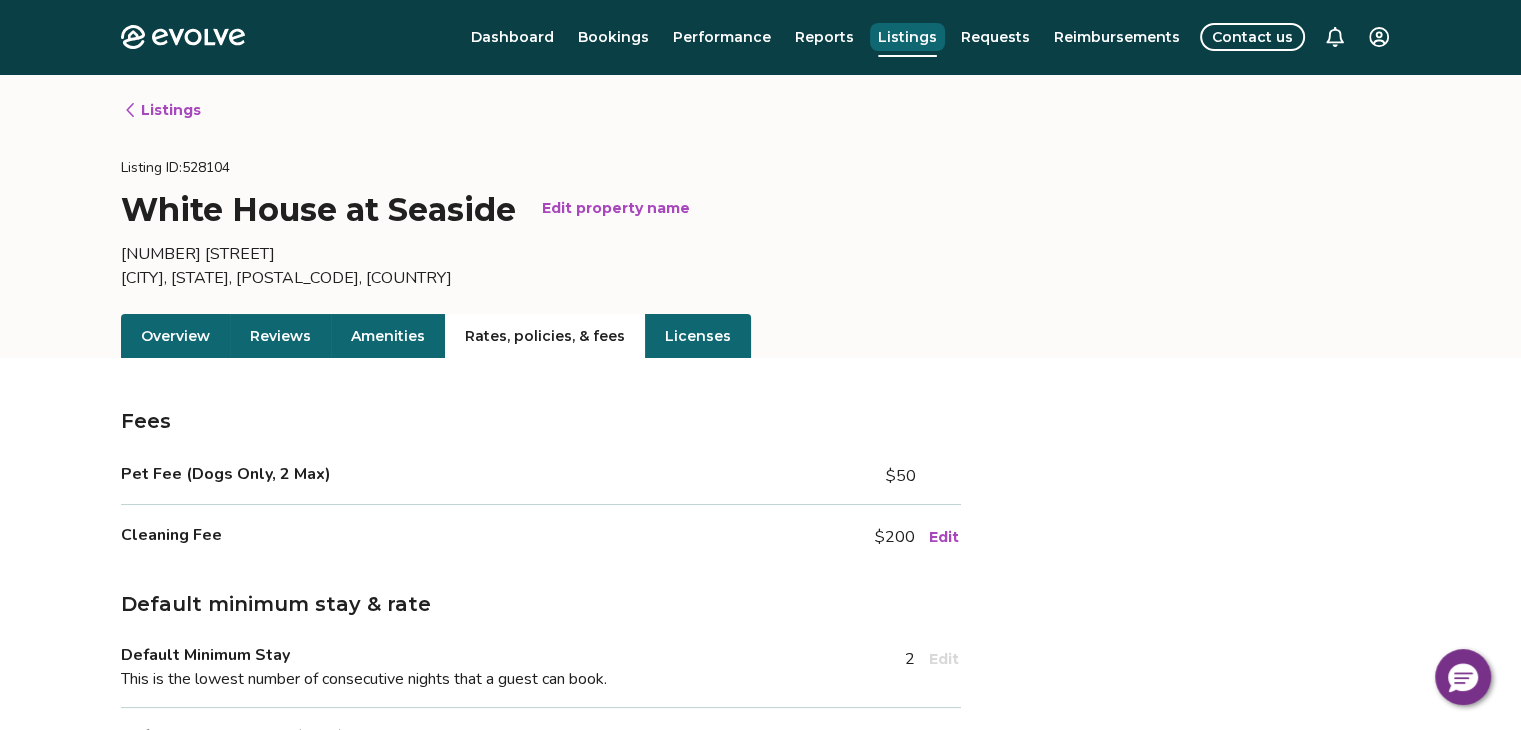 click on "Listings" at bounding box center (907, 37) 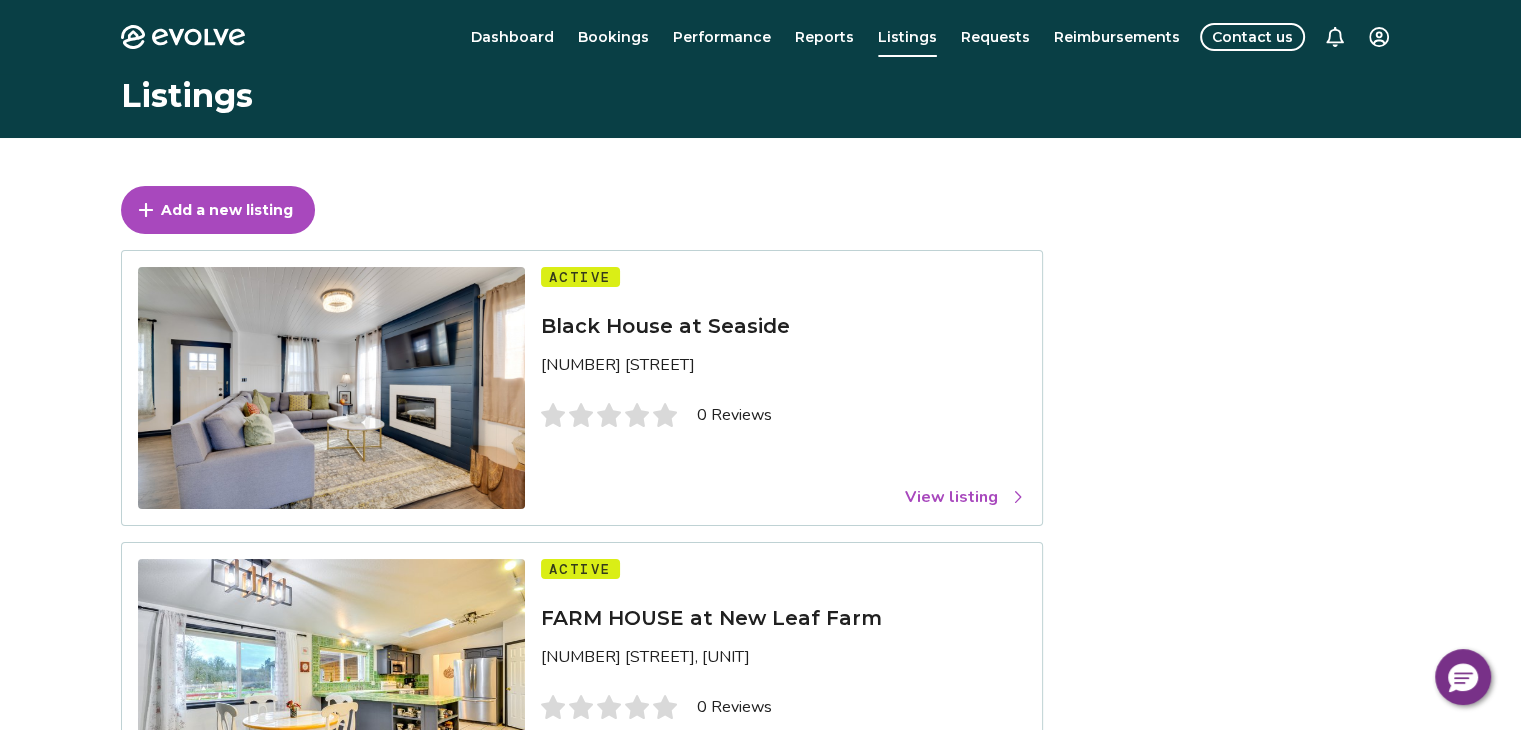 click on "View listing" at bounding box center (965, 497) 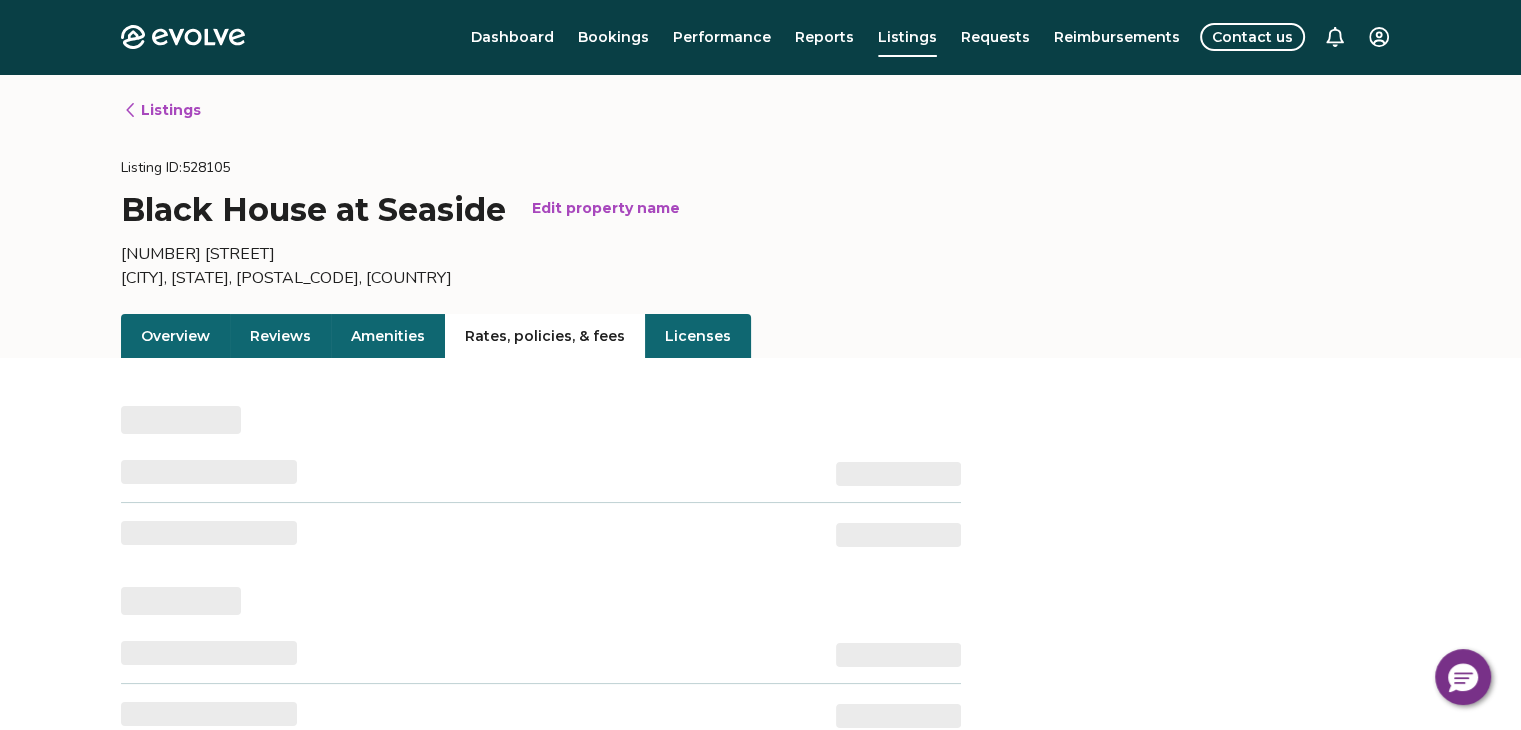 click on "Rates, policies, & fees" at bounding box center [545, 336] 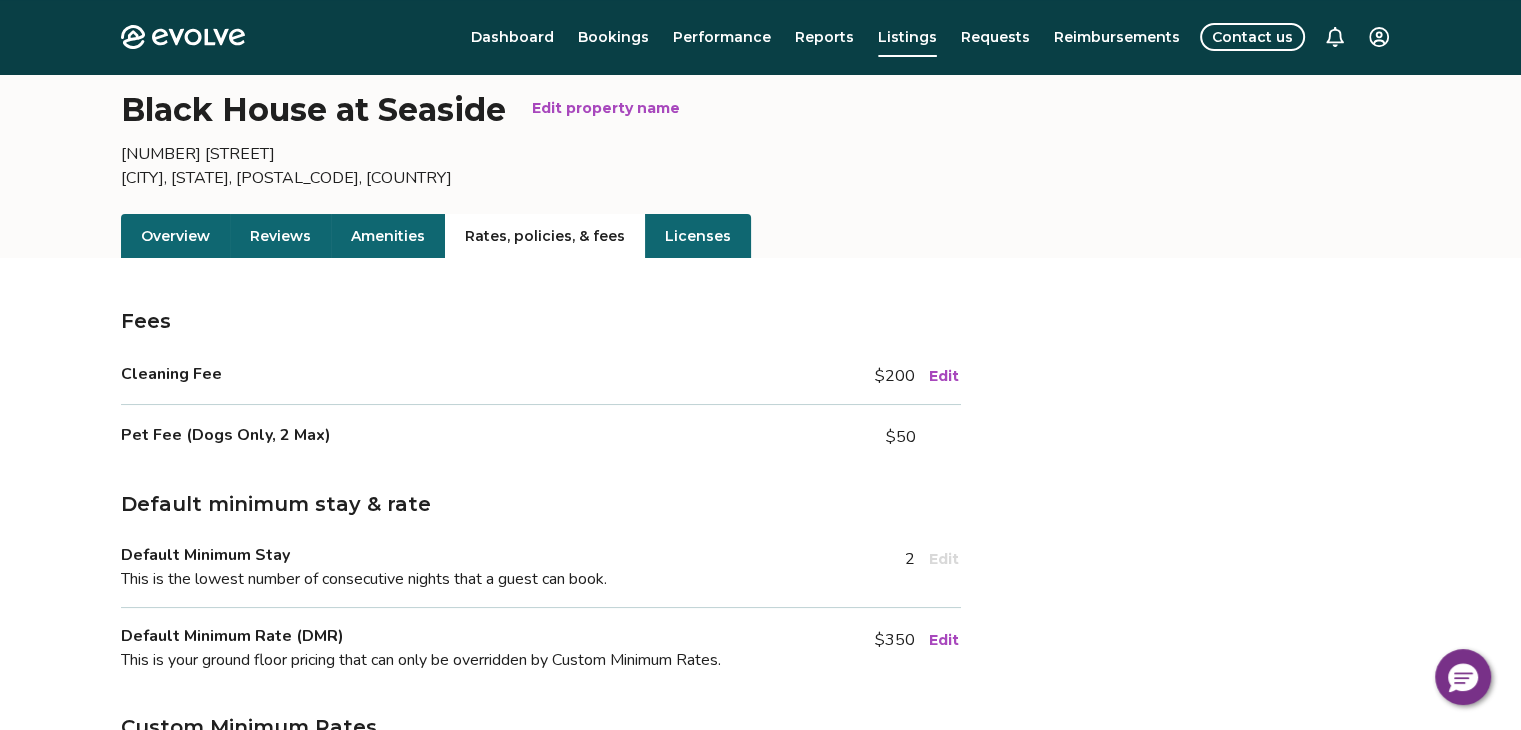 scroll, scrollTop: 0, scrollLeft: 0, axis: both 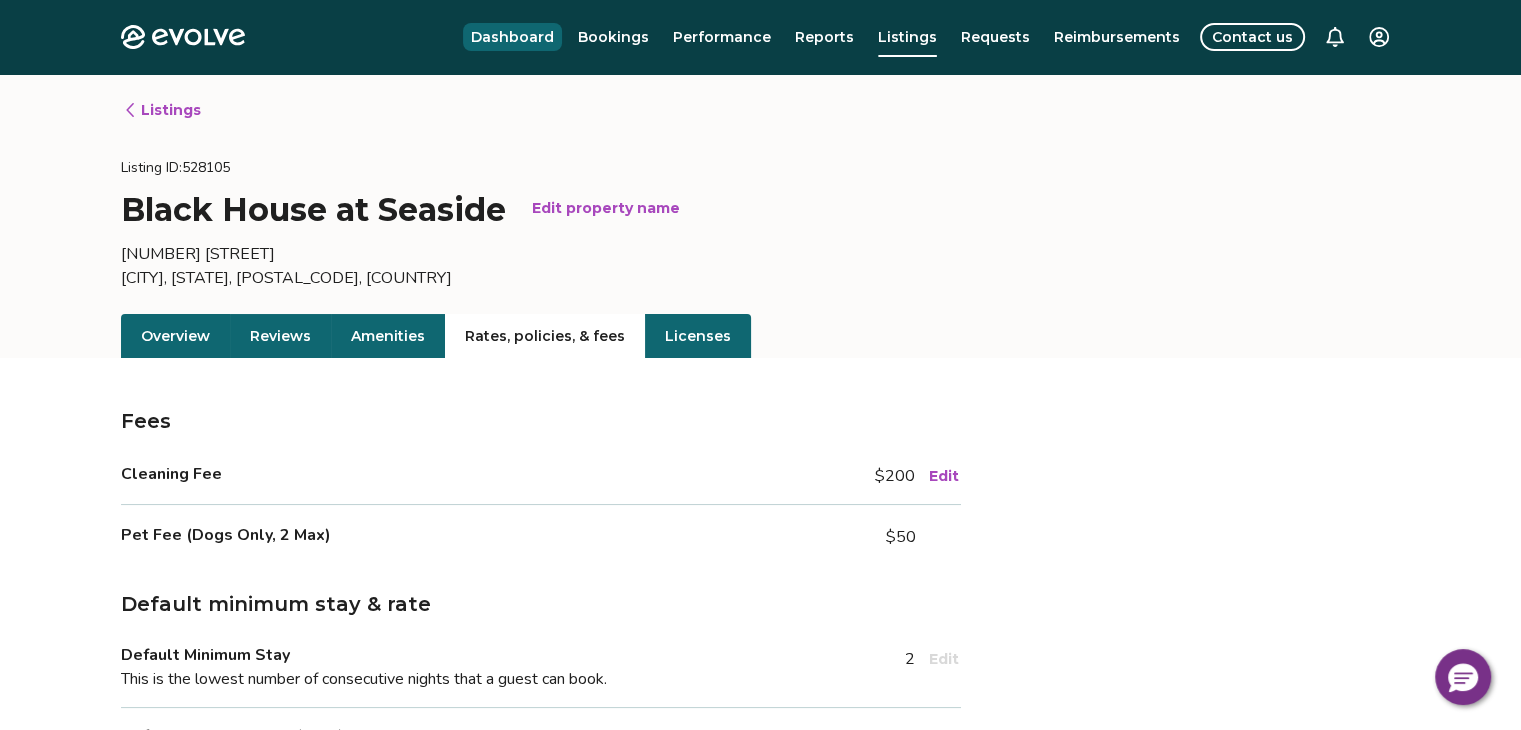 click on "Dashboard" at bounding box center [512, 37] 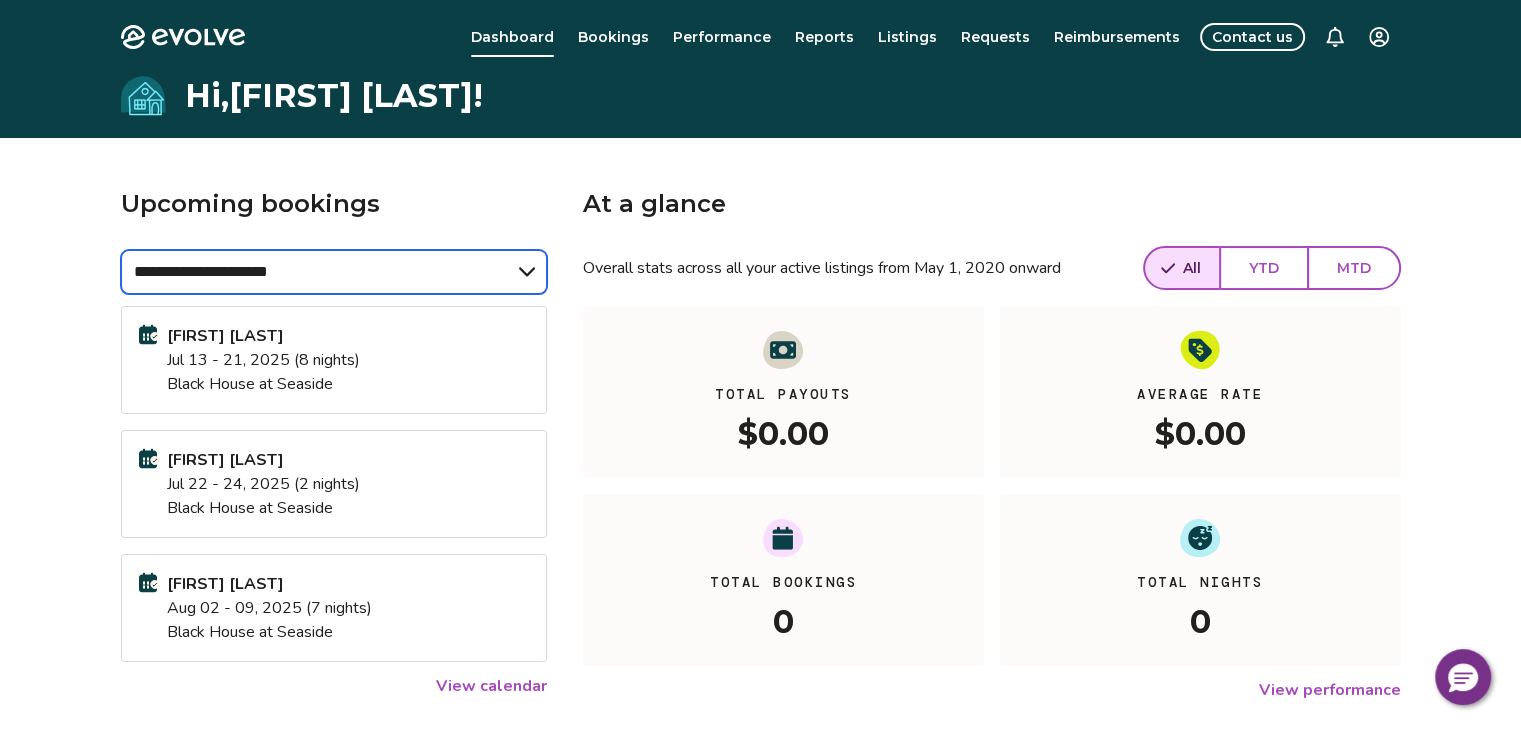 click on "**********" at bounding box center [334, 272] 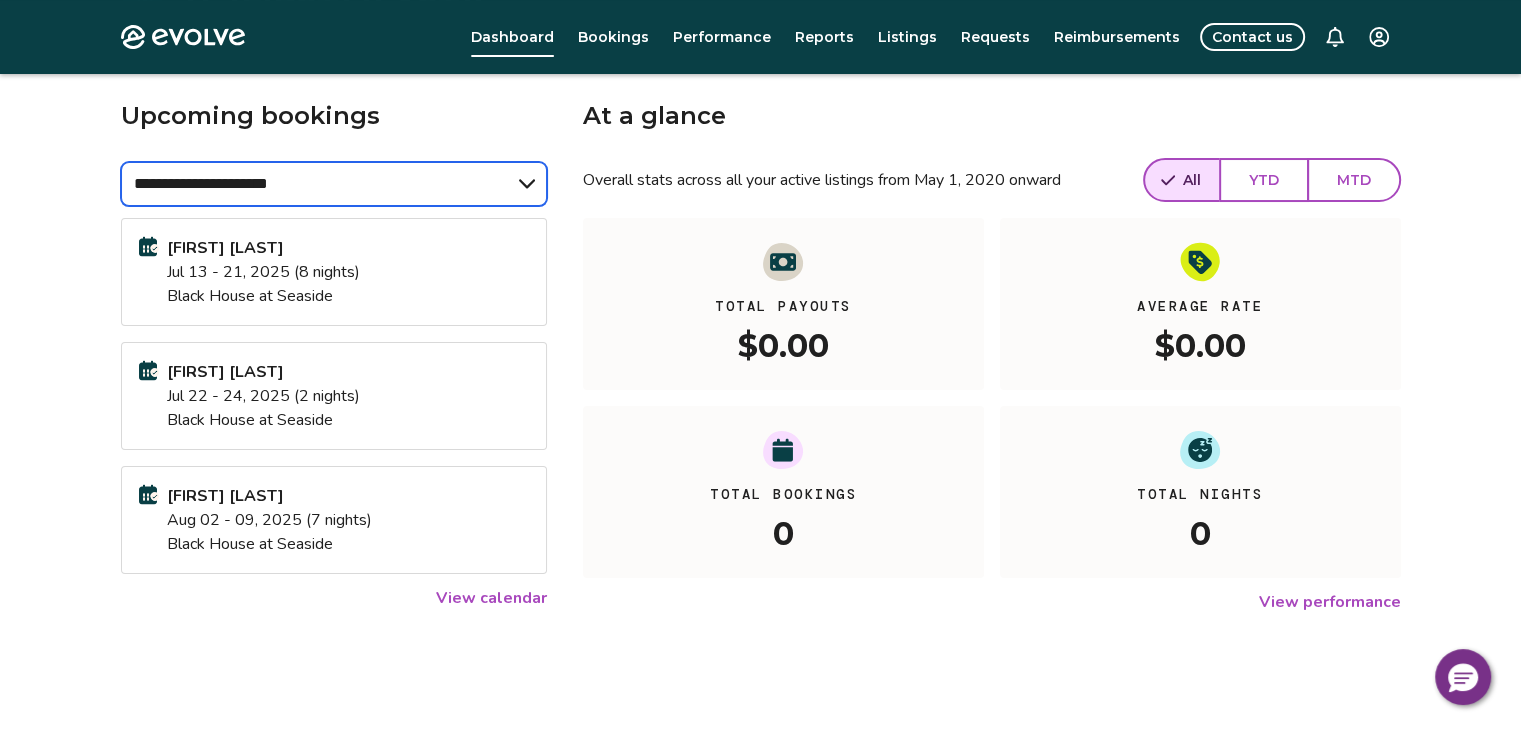 scroll, scrollTop: 87, scrollLeft: 0, axis: vertical 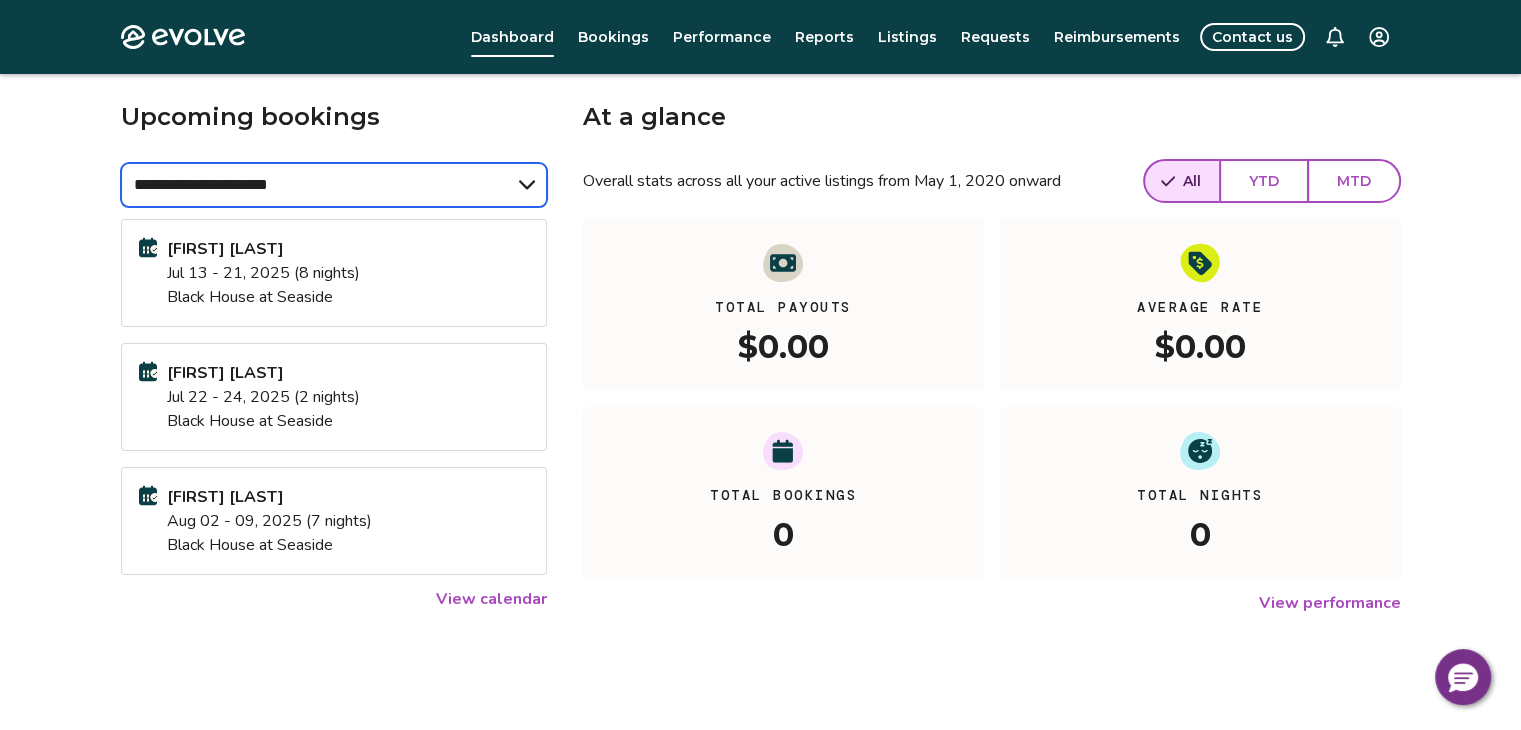 click on "**********" at bounding box center [334, 185] 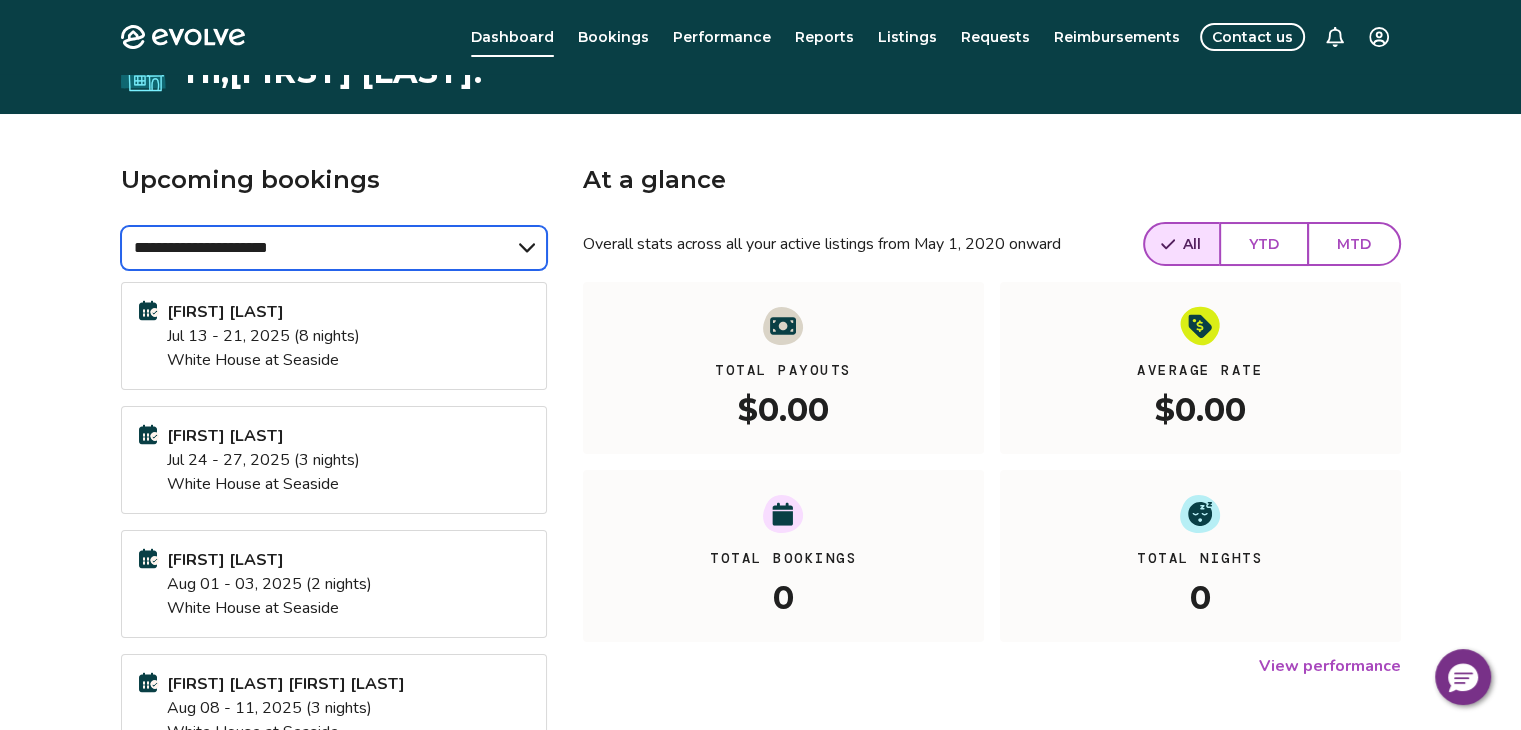 scroll, scrollTop: 0, scrollLeft: 0, axis: both 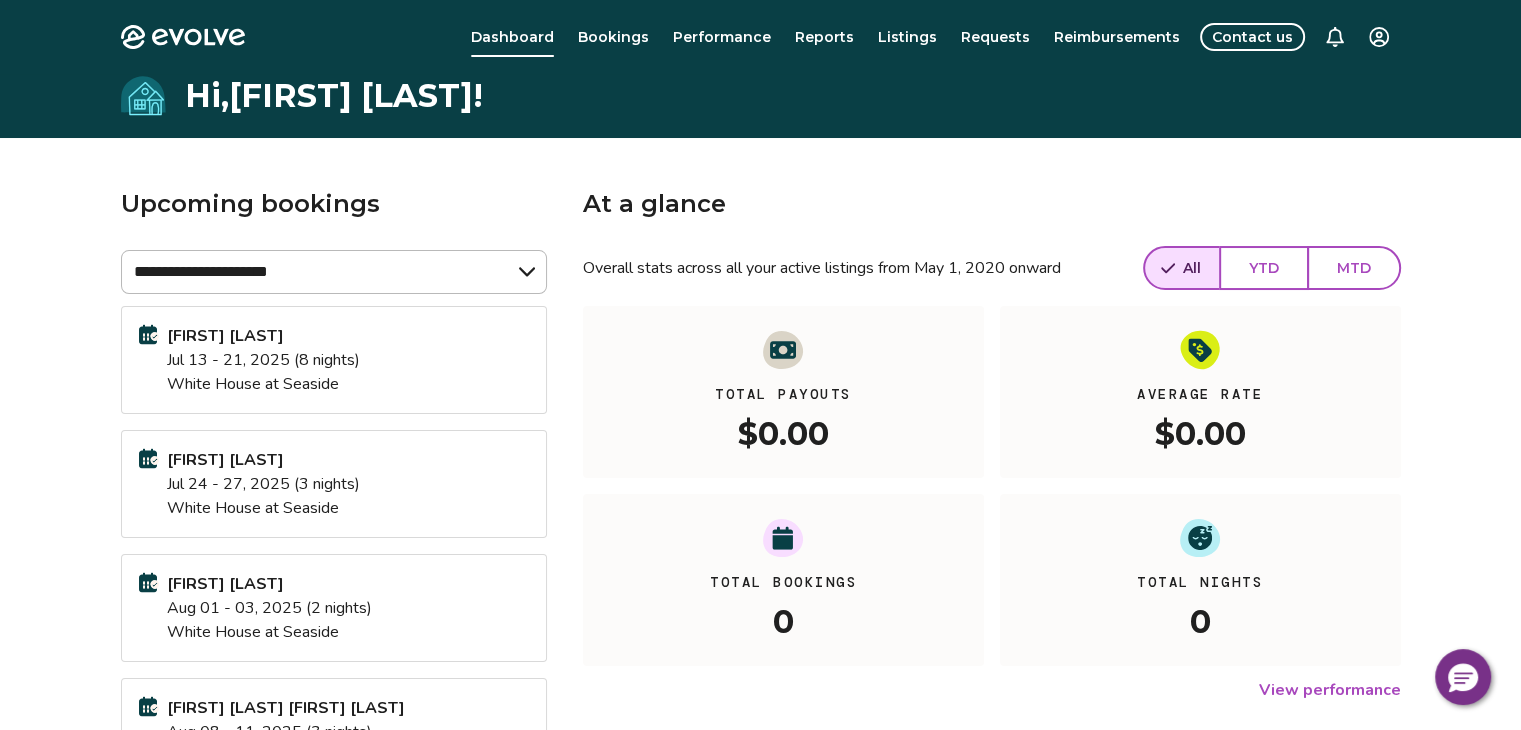 click on "Jul 13 - 21, 2025 (8 nights)" at bounding box center (263, 360) 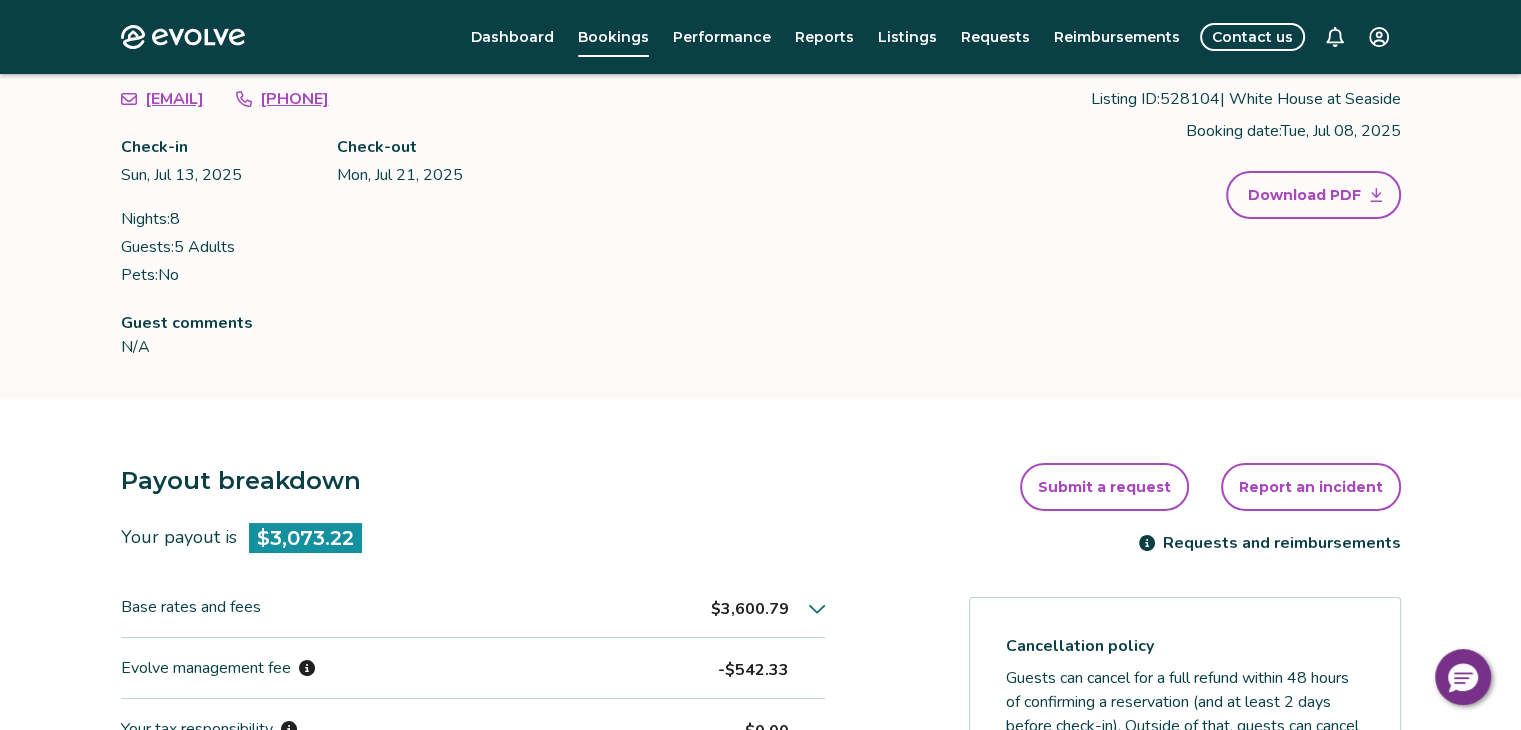 scroll, scrollTop: 0, scrollLeft: 0, axis: both 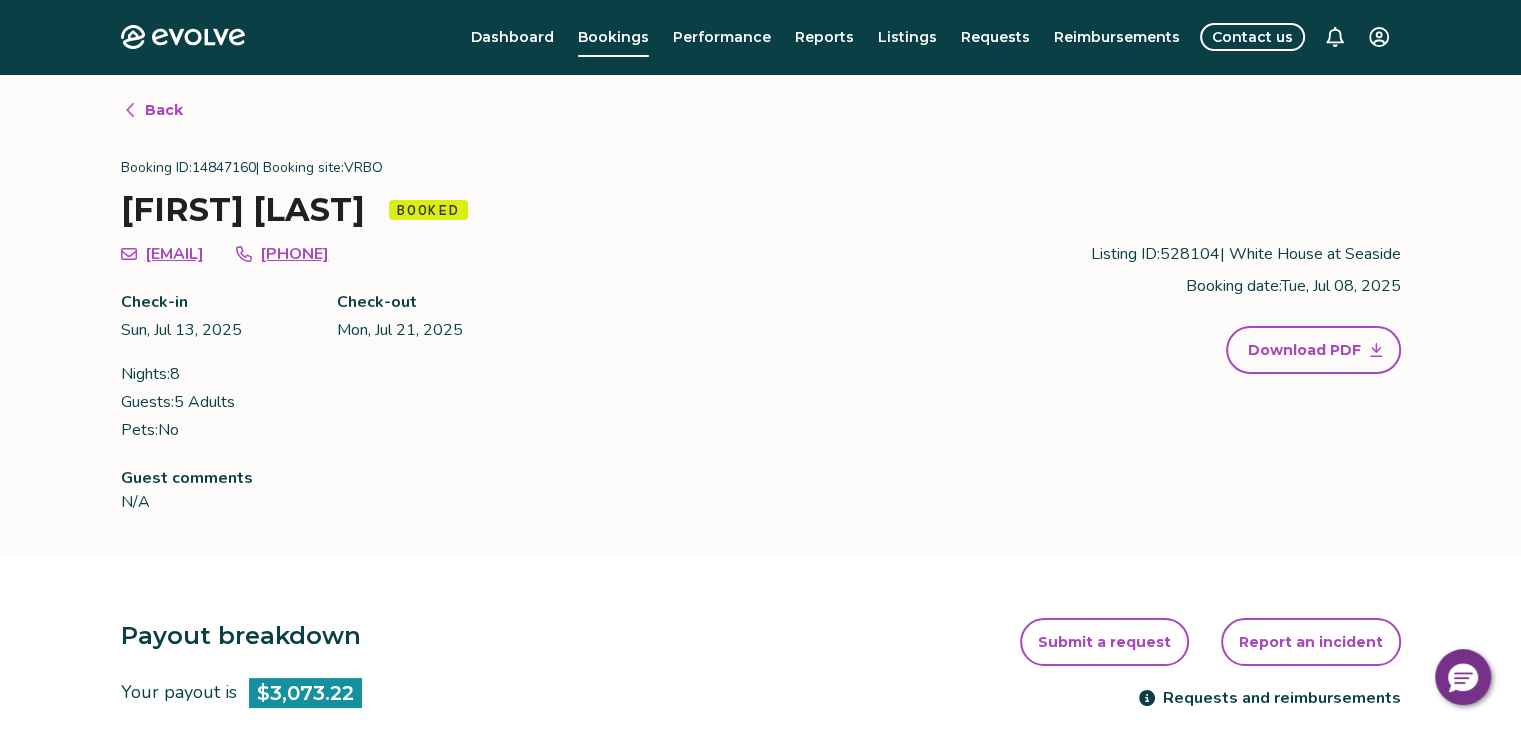 drag, startPoint x: 148, startPoint y: 94, endPoint x: 136, endPoint y: 111, distance: 20.808653 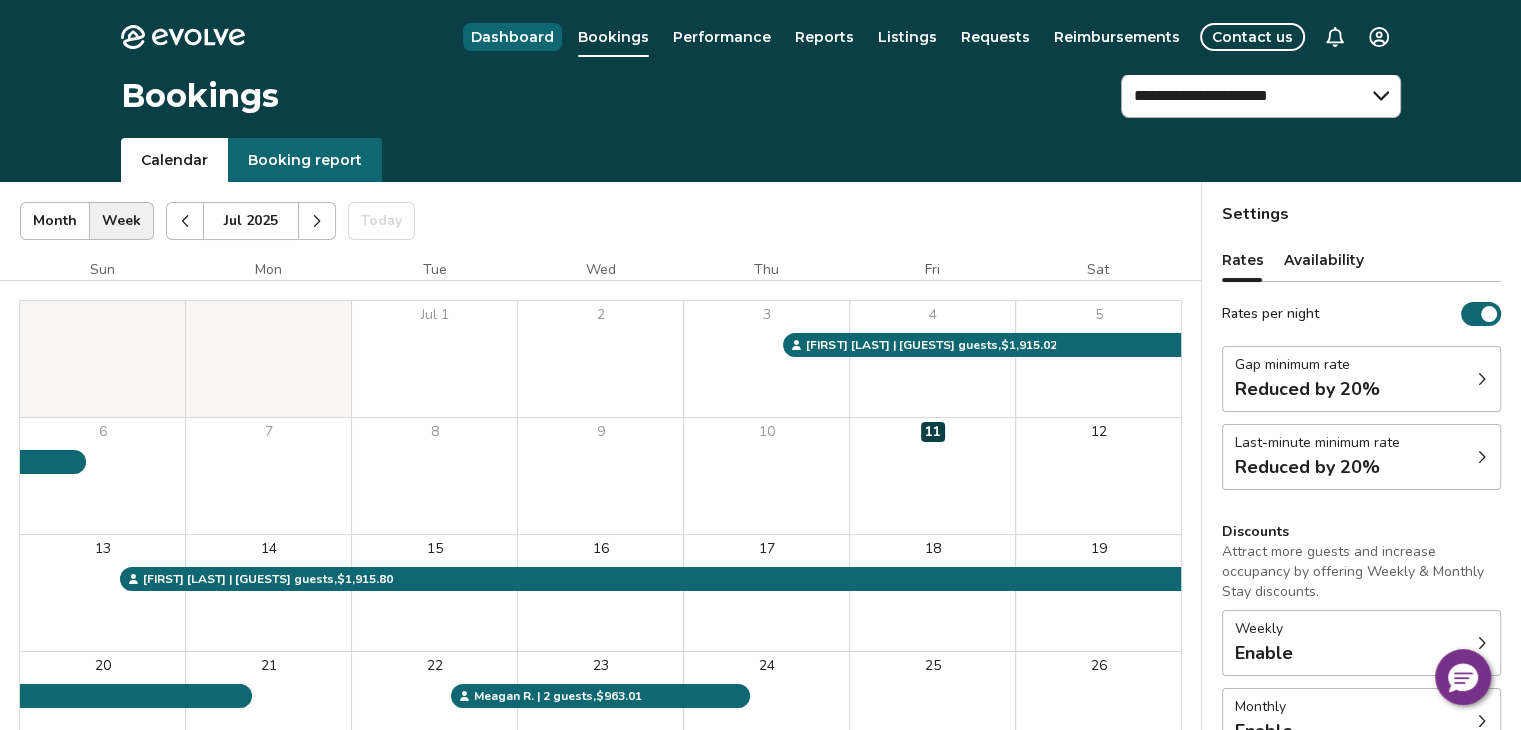 click on "Dashboard" at bounding box center (512, 37) 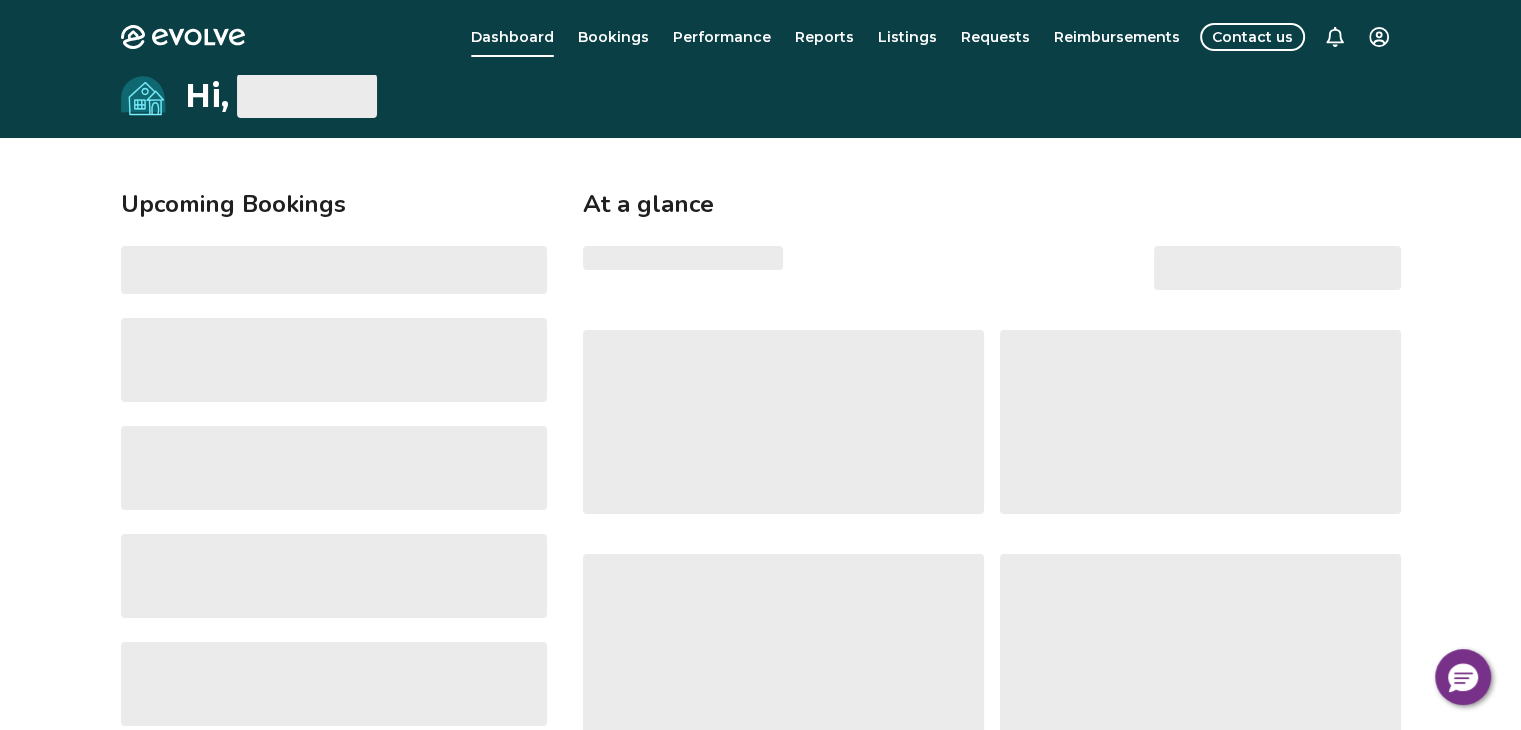 select on "******" 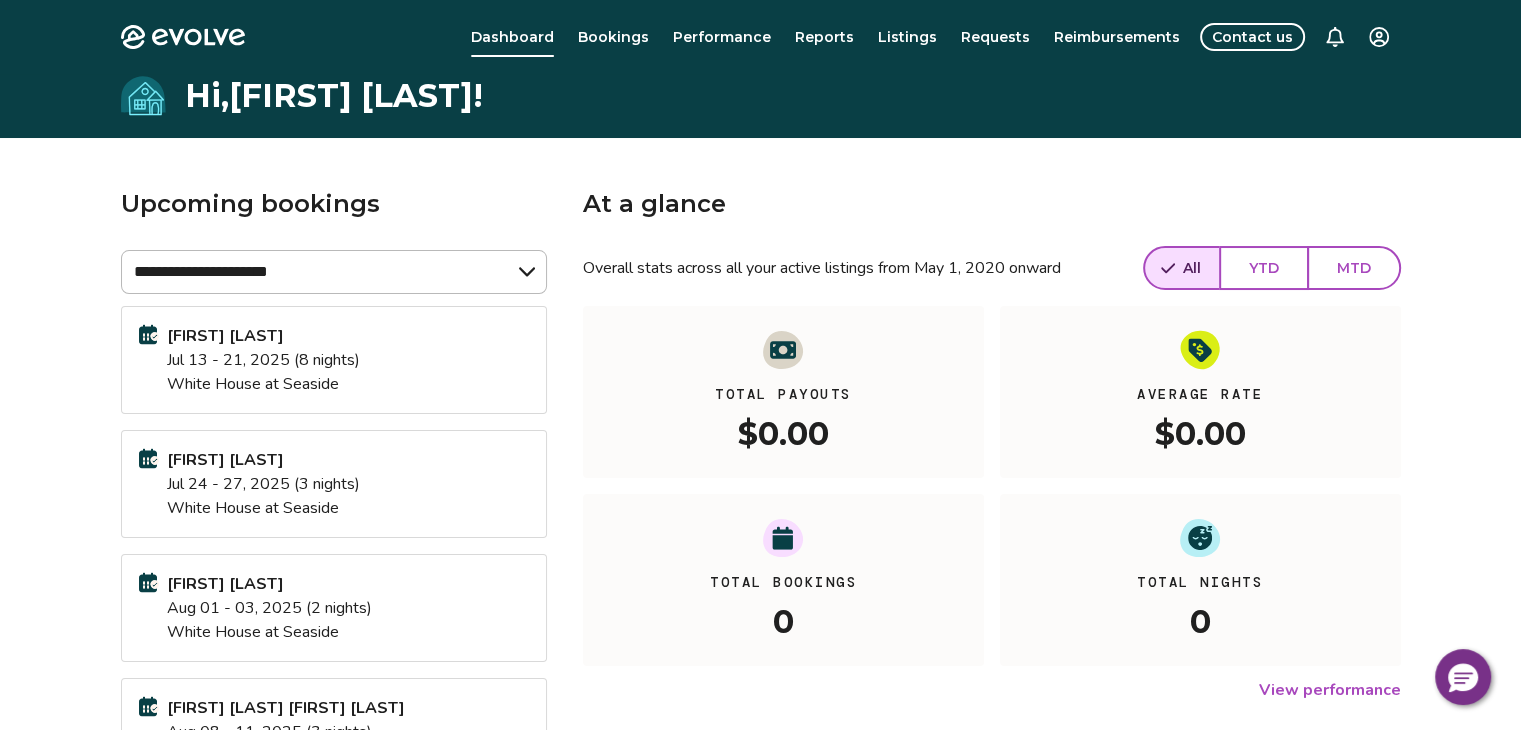 click on "[FIRST] [LAST] [DATE] - [DATE], [YEAR] ([NIGHTS] nights) [BUILDING_NAME] at [CITY]" at bounding box center [334, 484] 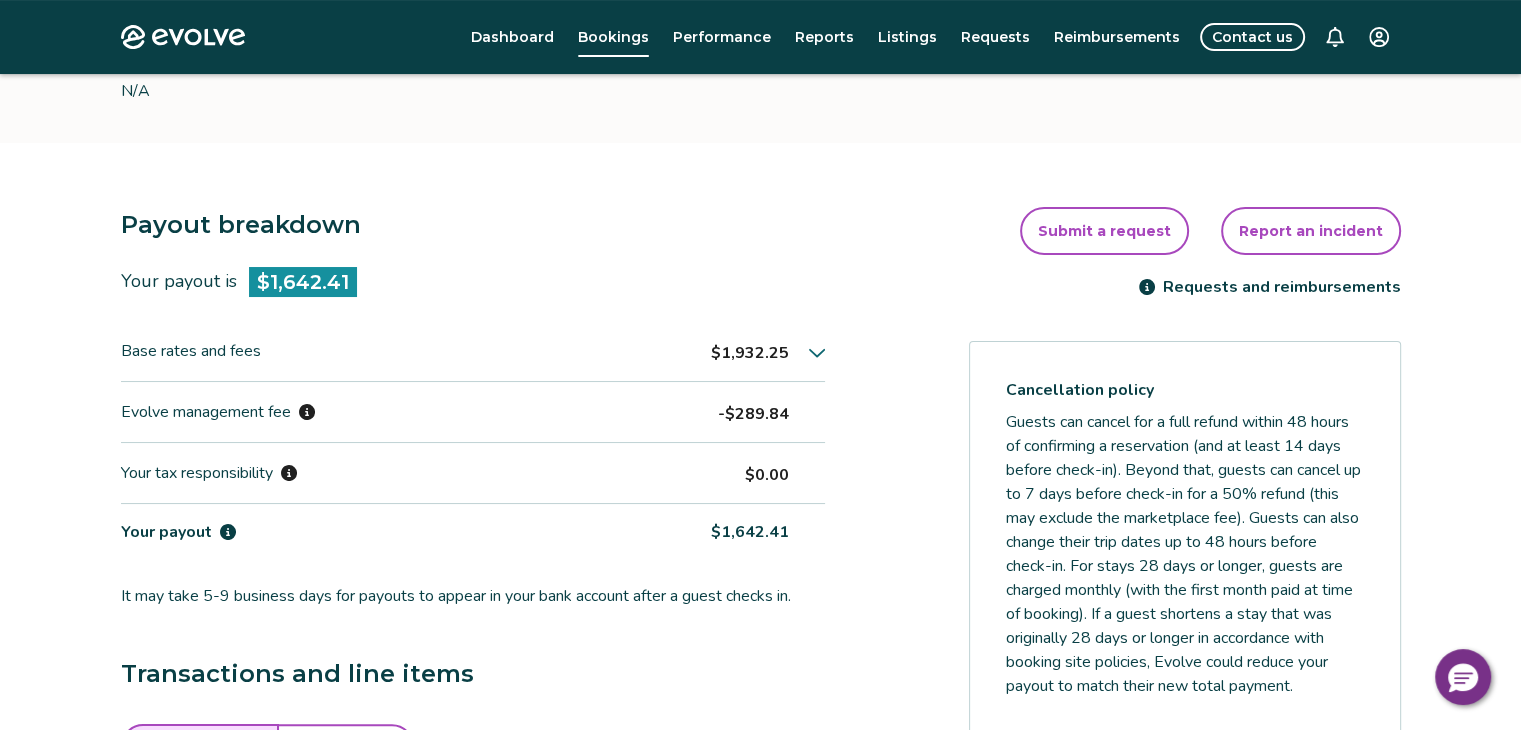 scroll, scrollTop: 412, scrollLeft: 0, axis: vertical 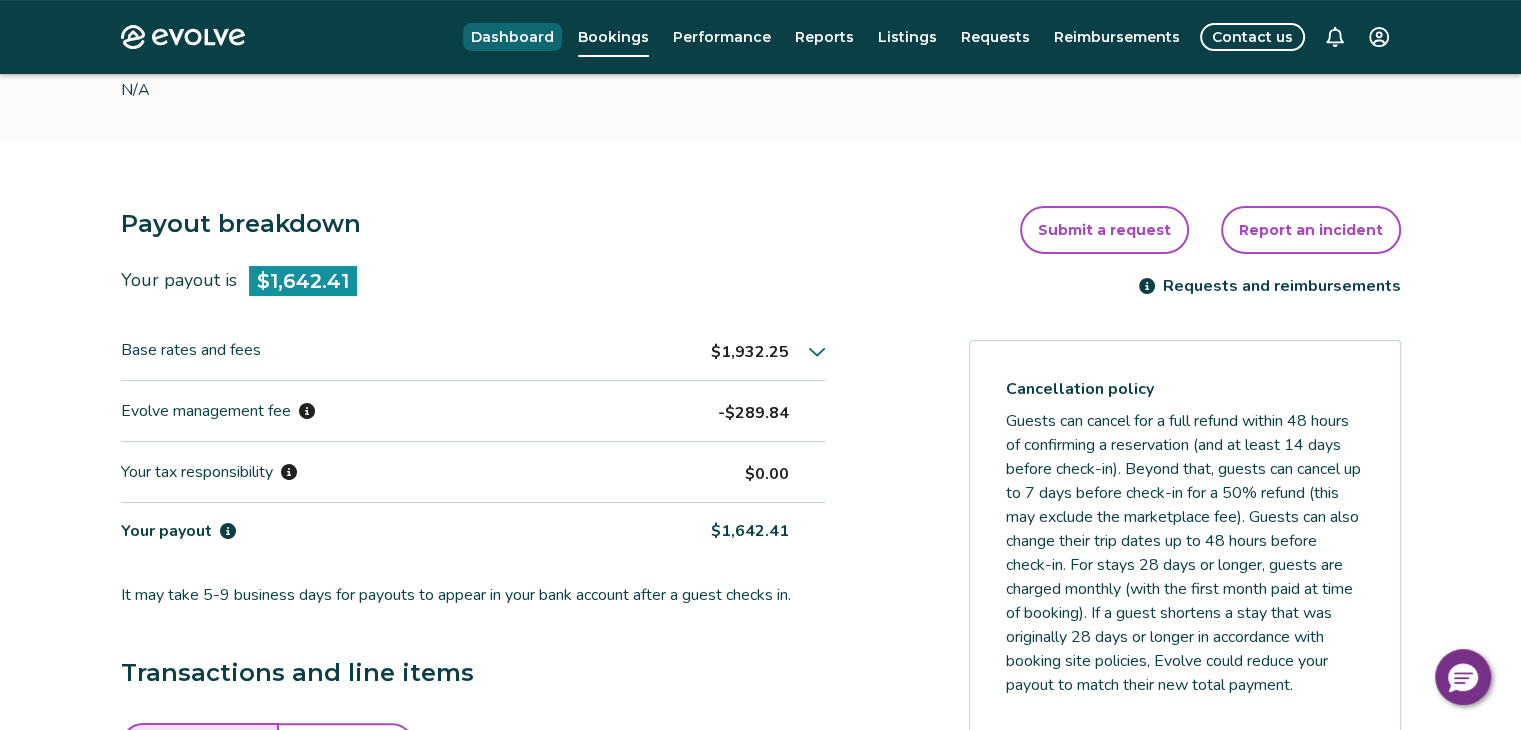 click on "Dashboard" at bounding box center (512, 37) 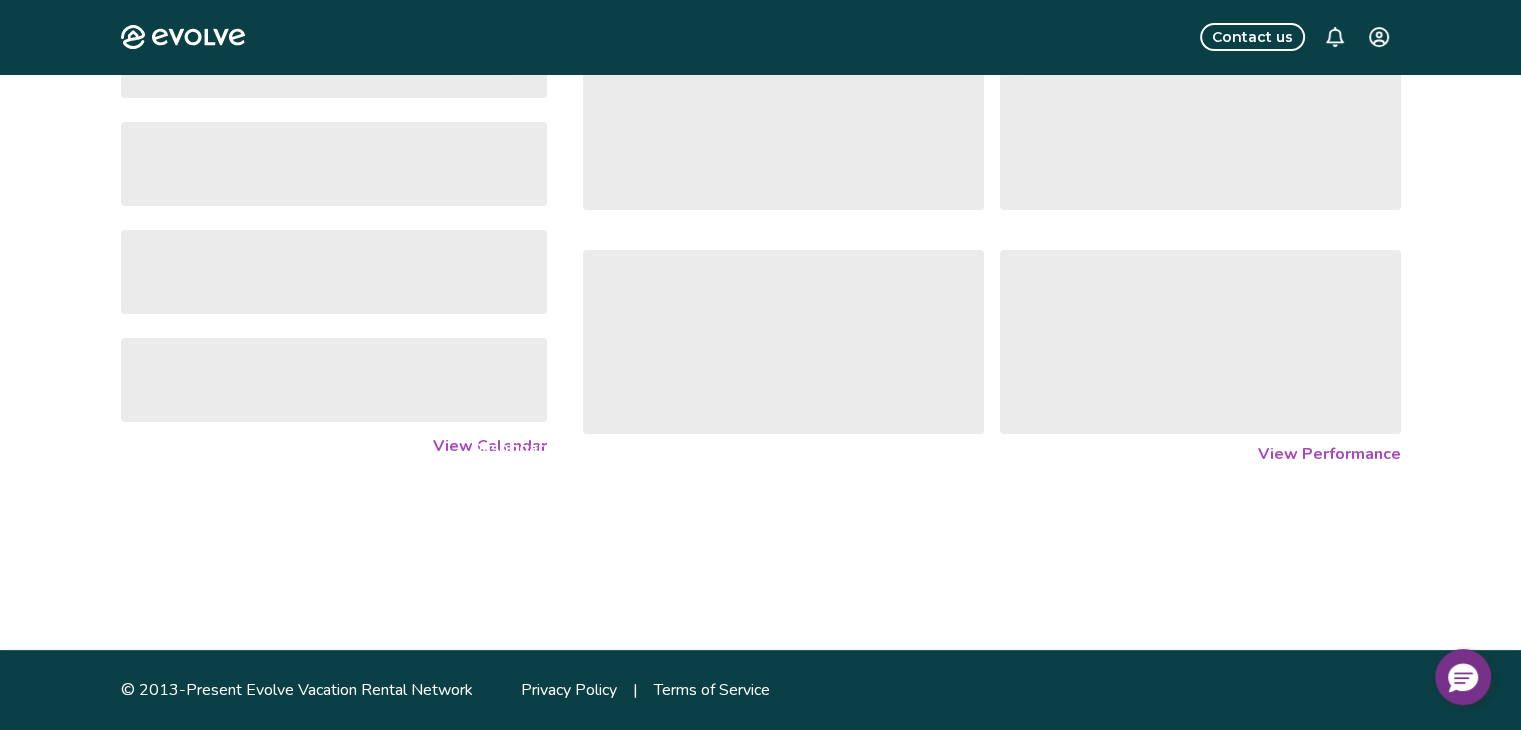 scroll, scrollTop: 0, scrollLeft: 0, axis: both 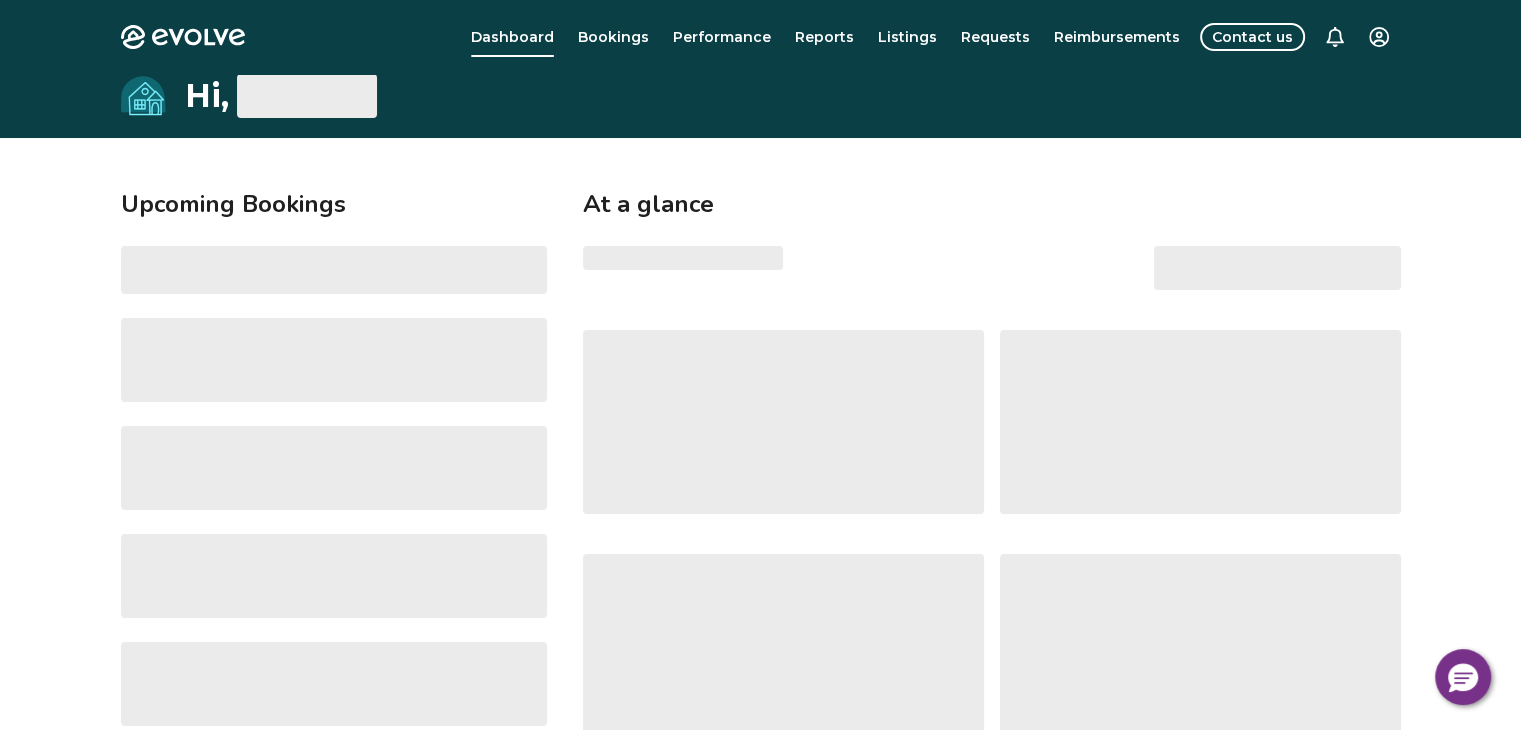 select on "******" 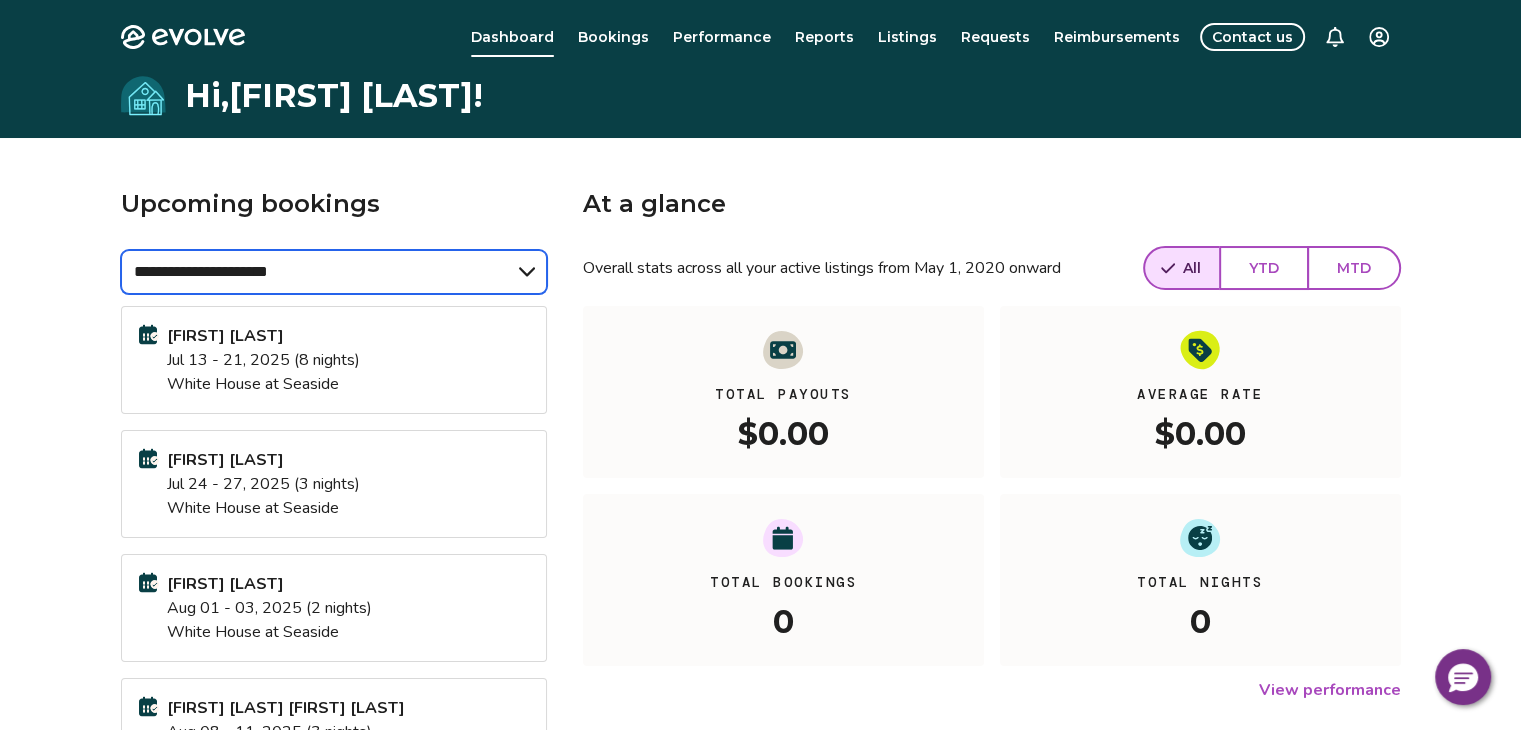 click on "**********" at bounding box center [334, 272] 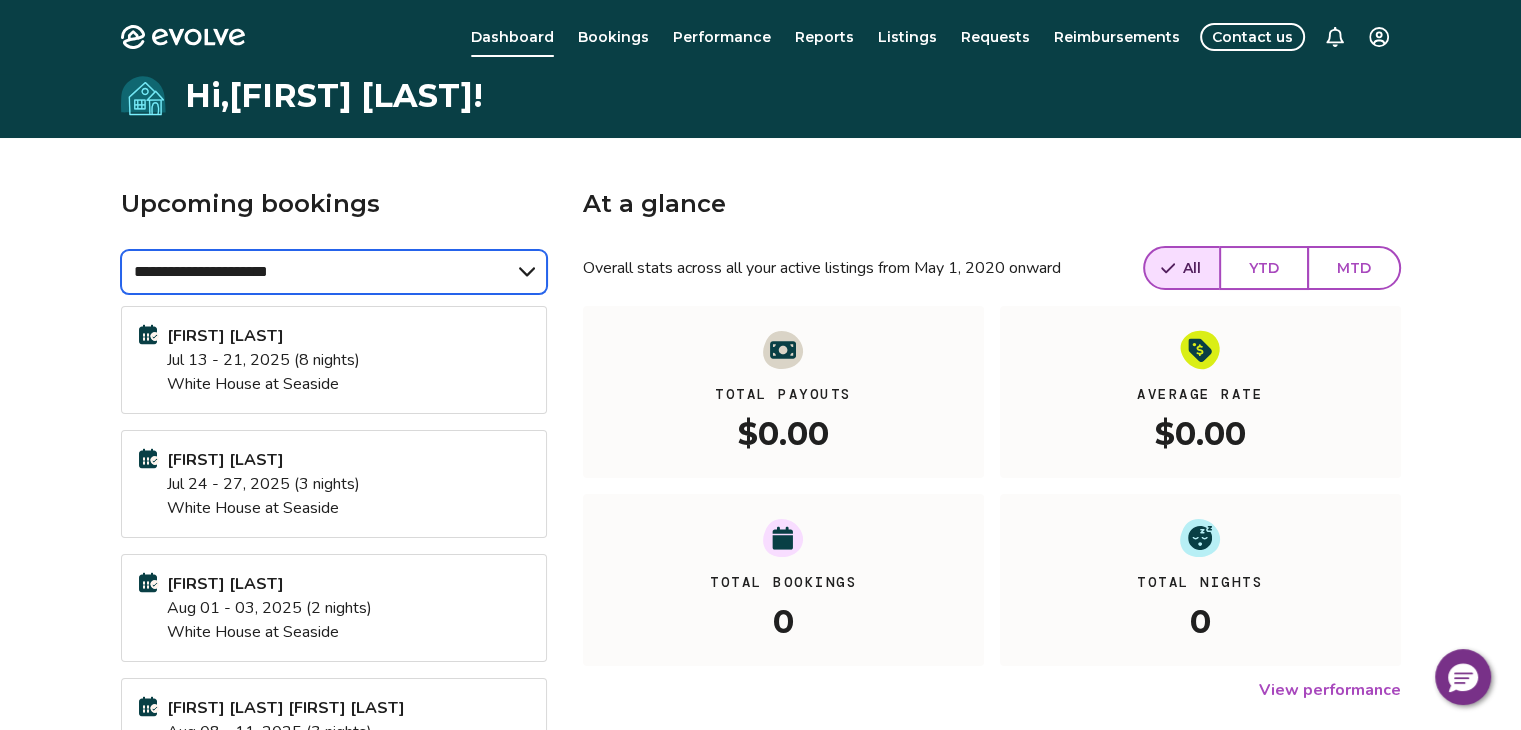 click on "**********" at bounding box center (334, 272) 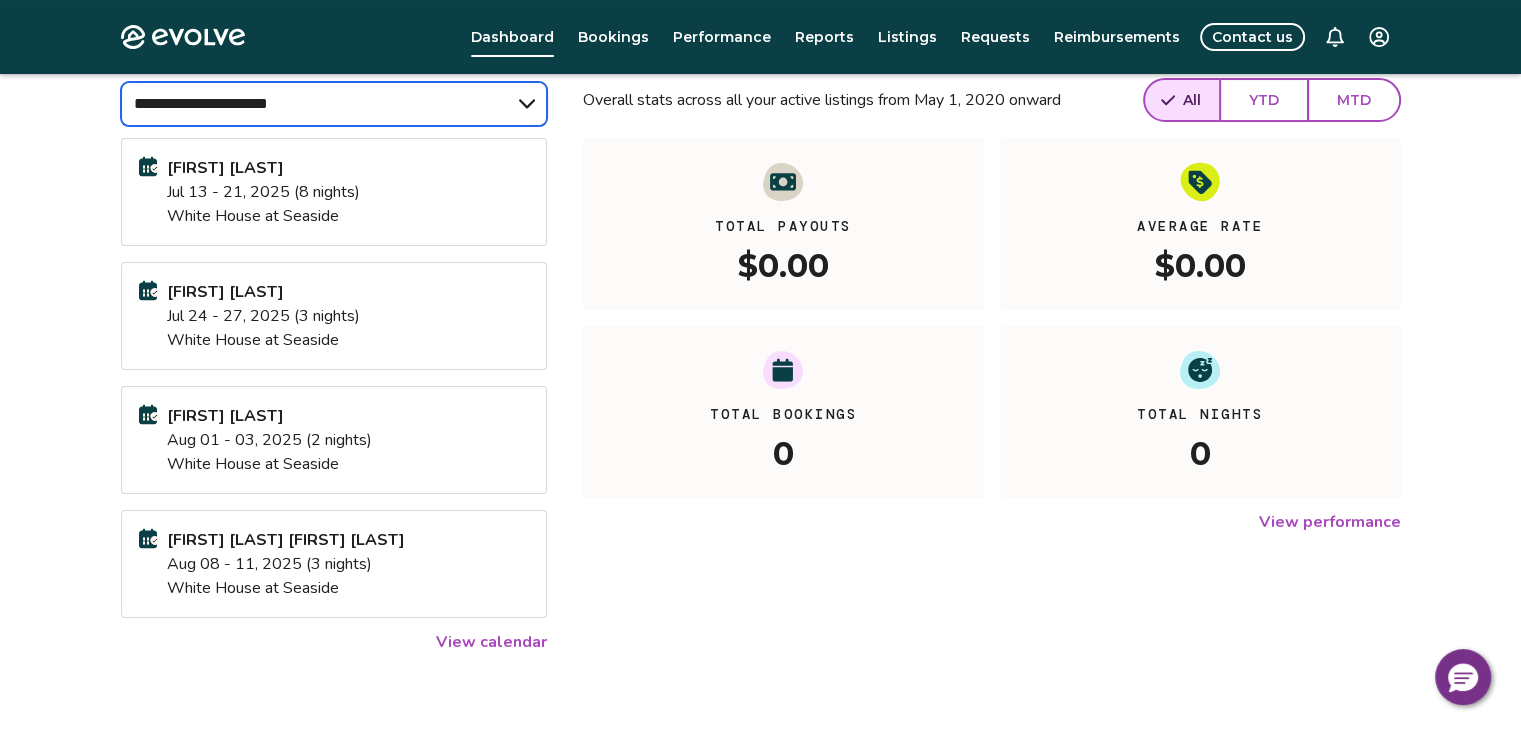scroll, scrollTop: 170, scrollLeft: 0, axis: vertical 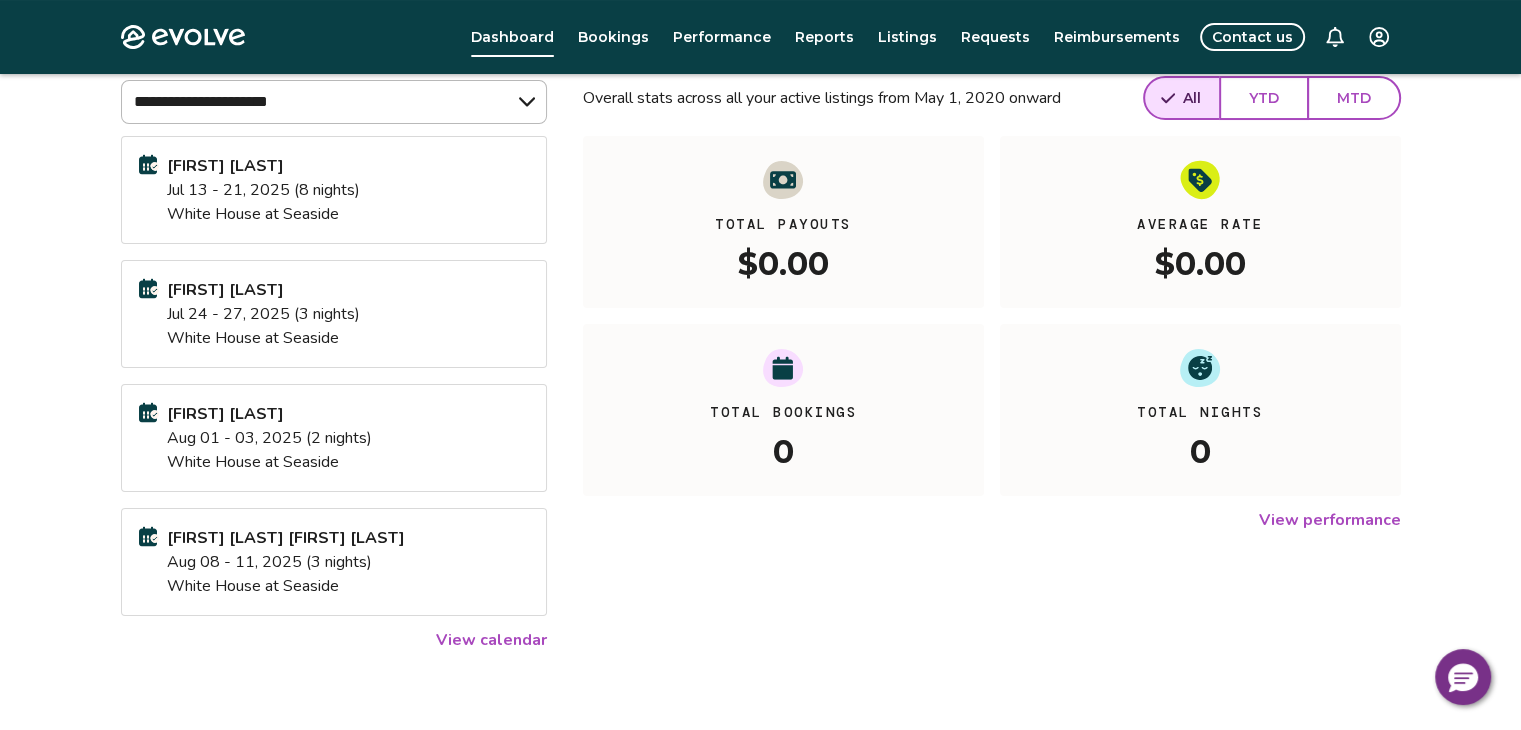 click on "[FIRST] [LAST]" at bounding box center (269, 414) 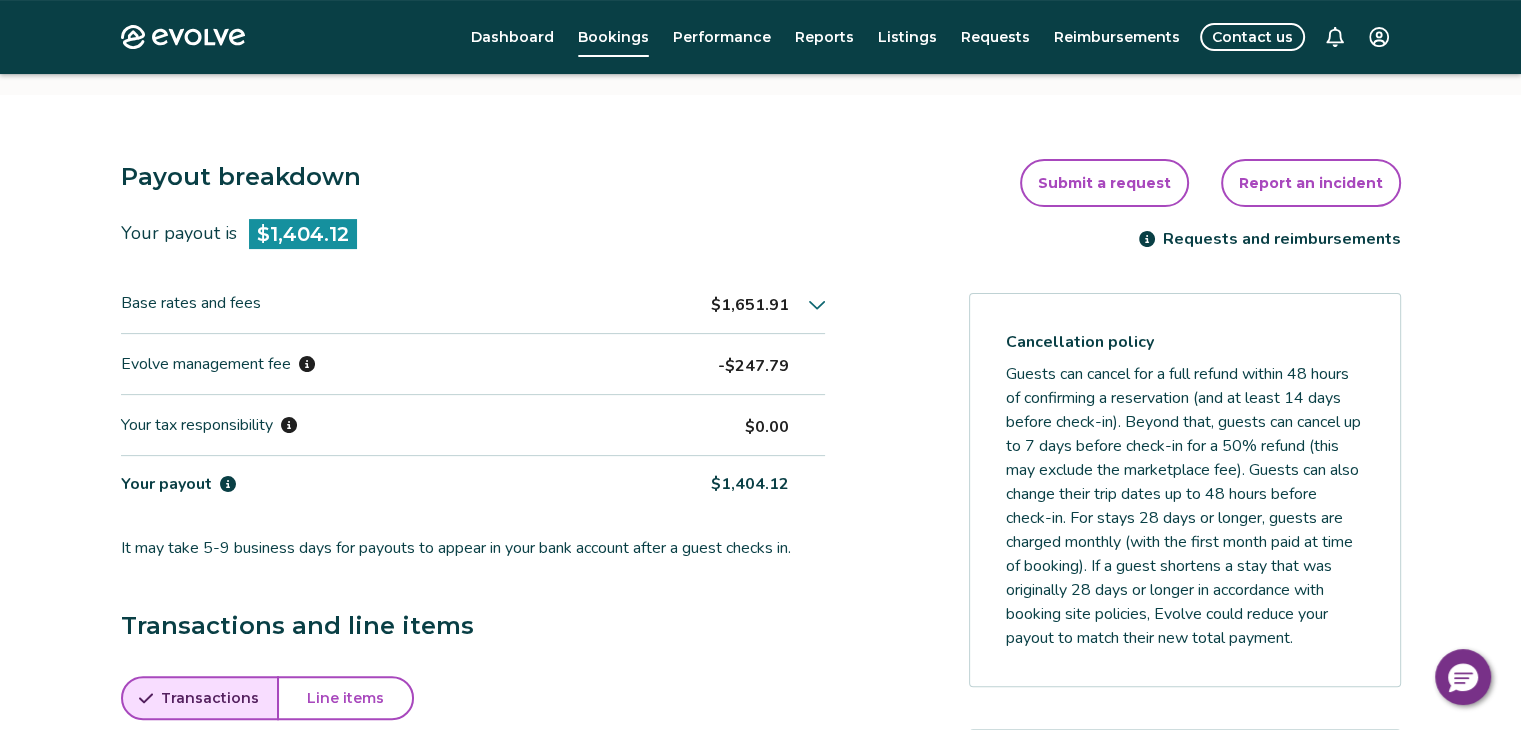 scroll, scrollTop: 458, scrollLeft: 0, axis: vertical 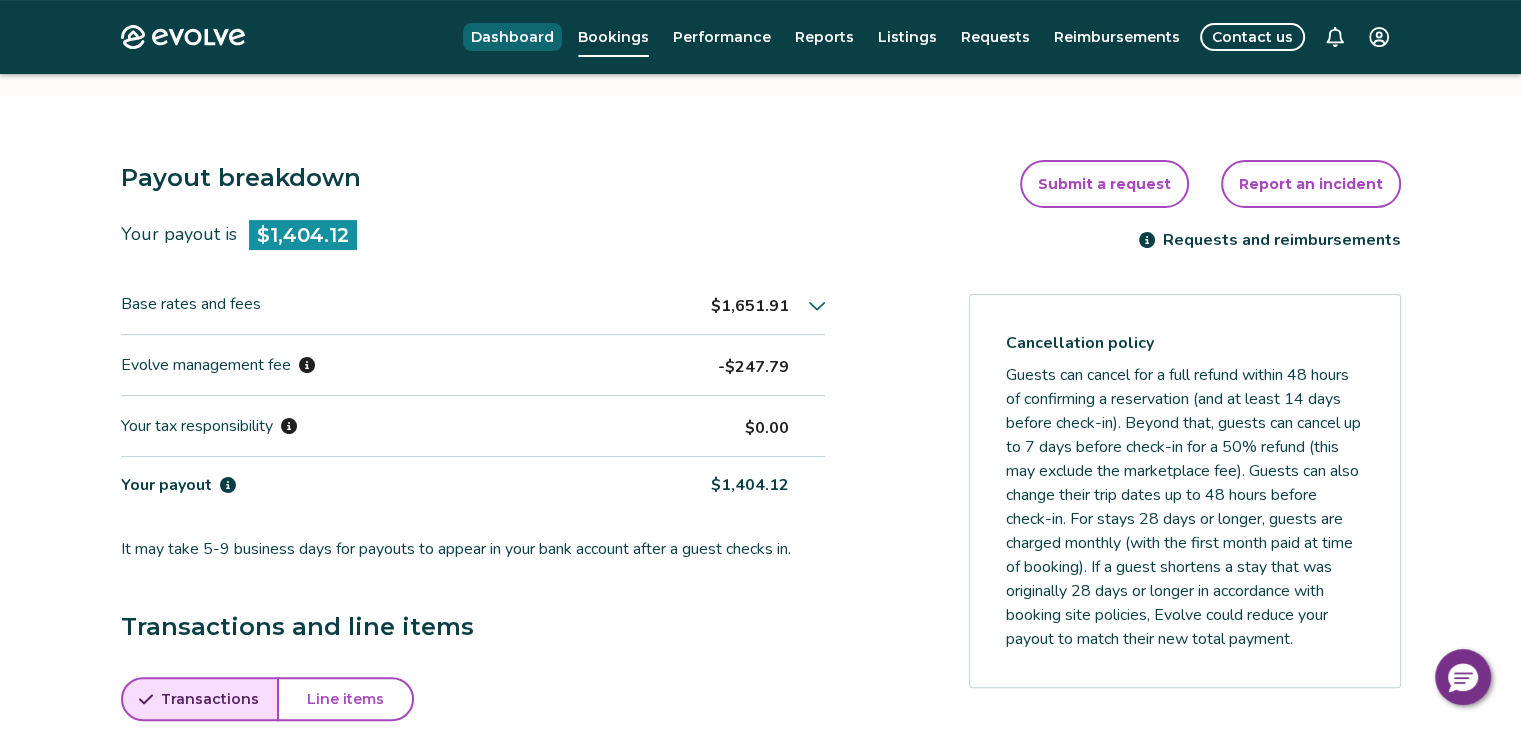 click on "Dashboard" at bounding box center (512, 37) 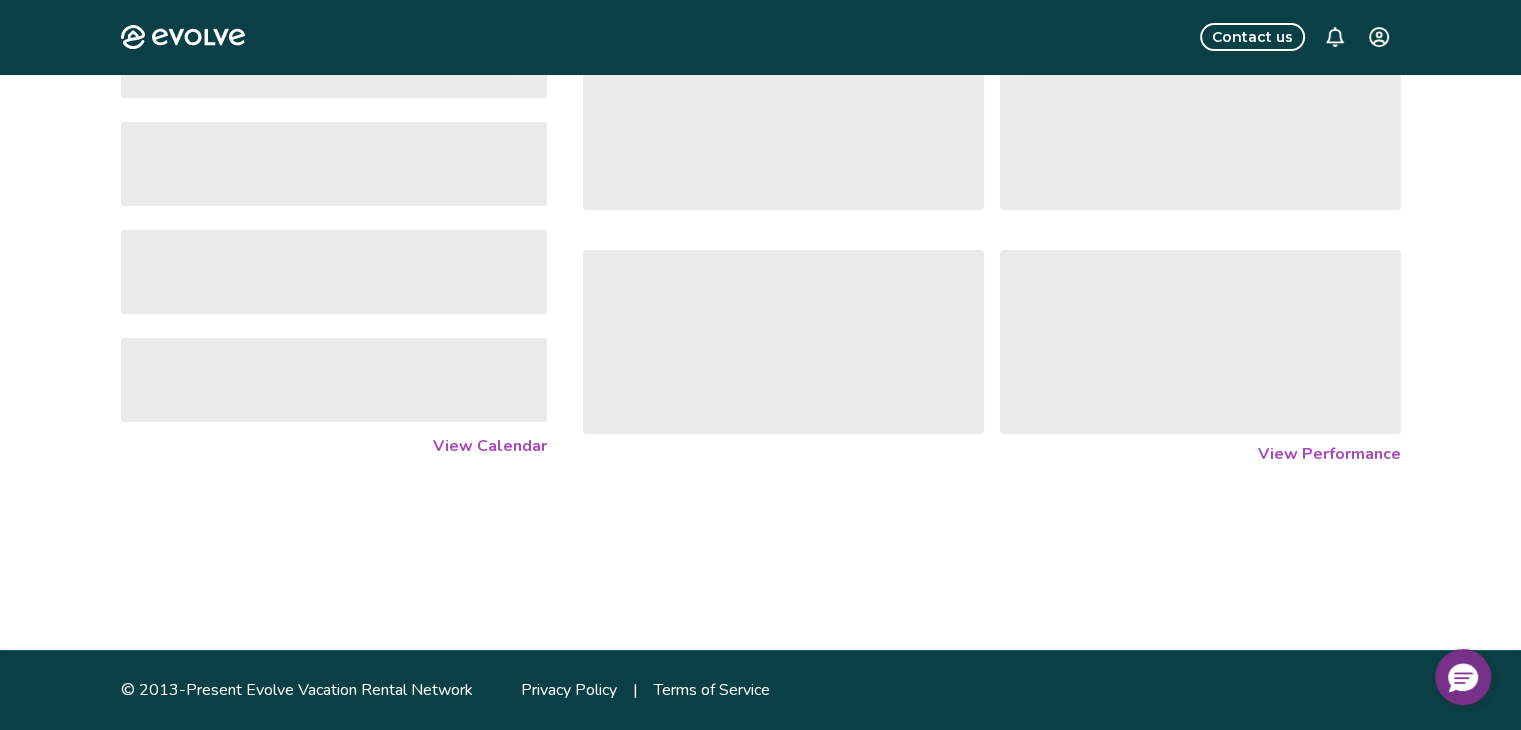 scroll, scrollTop: 0, scrollLeft: 0, axis: both 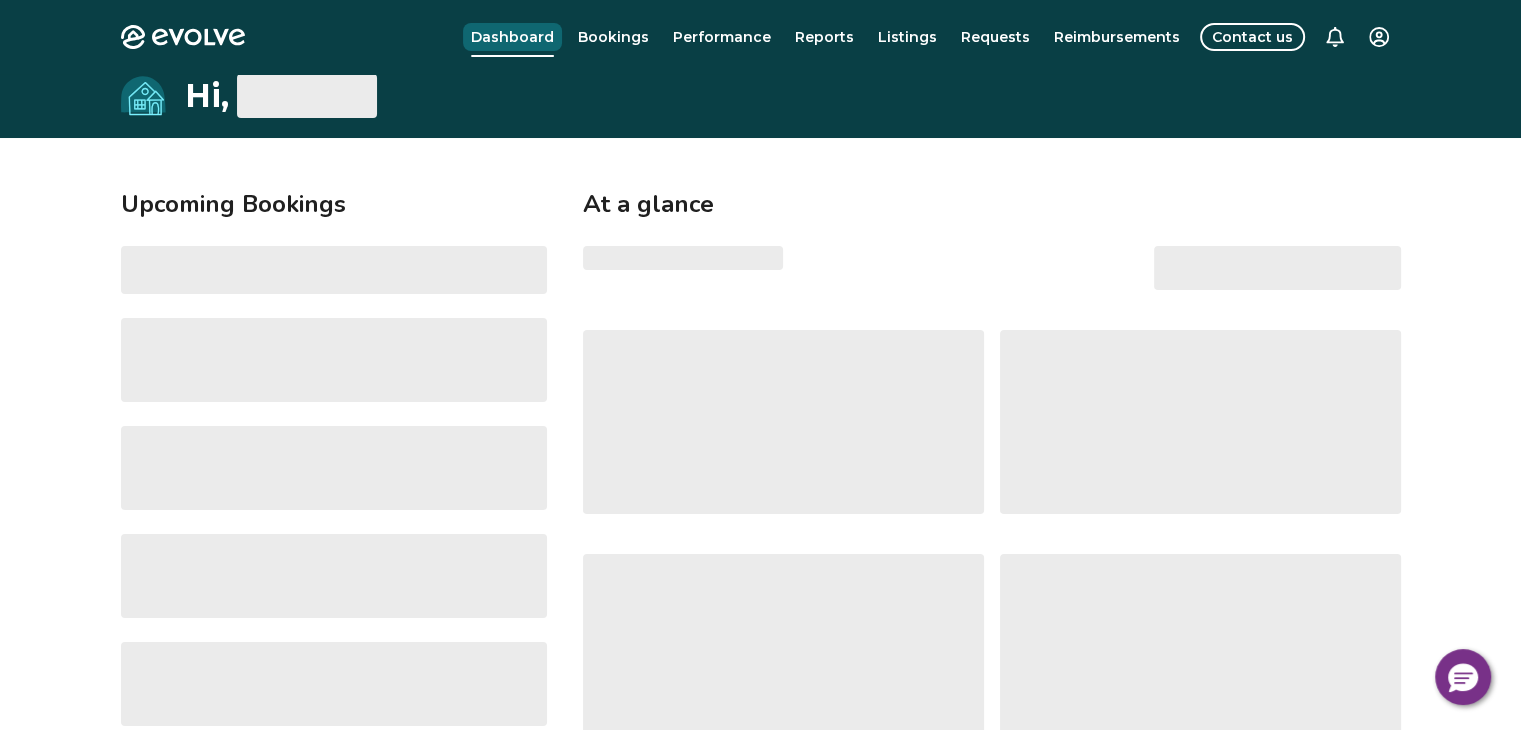 select on "******" 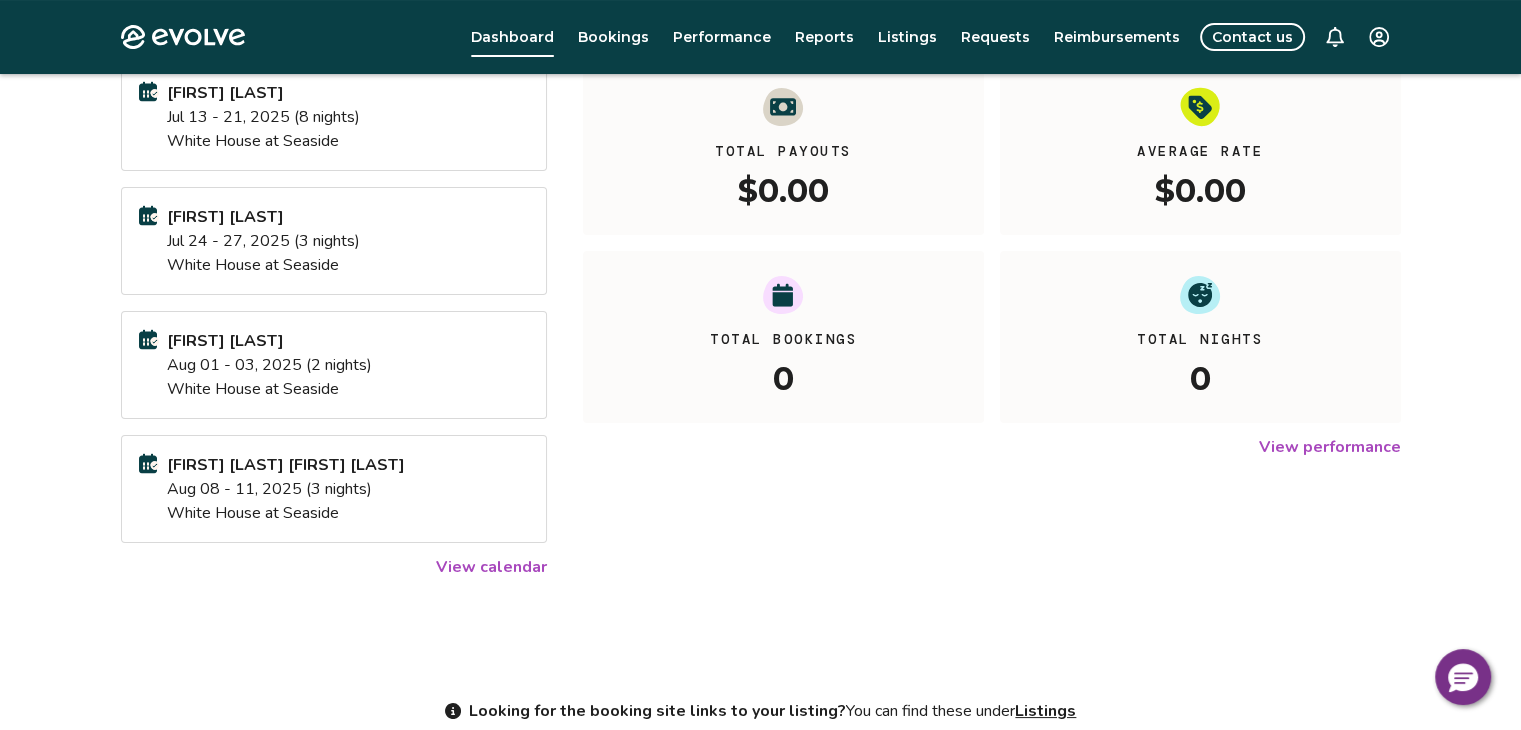 scroll, scrollTop: 244, scrollLeft: 0, axis: vertical 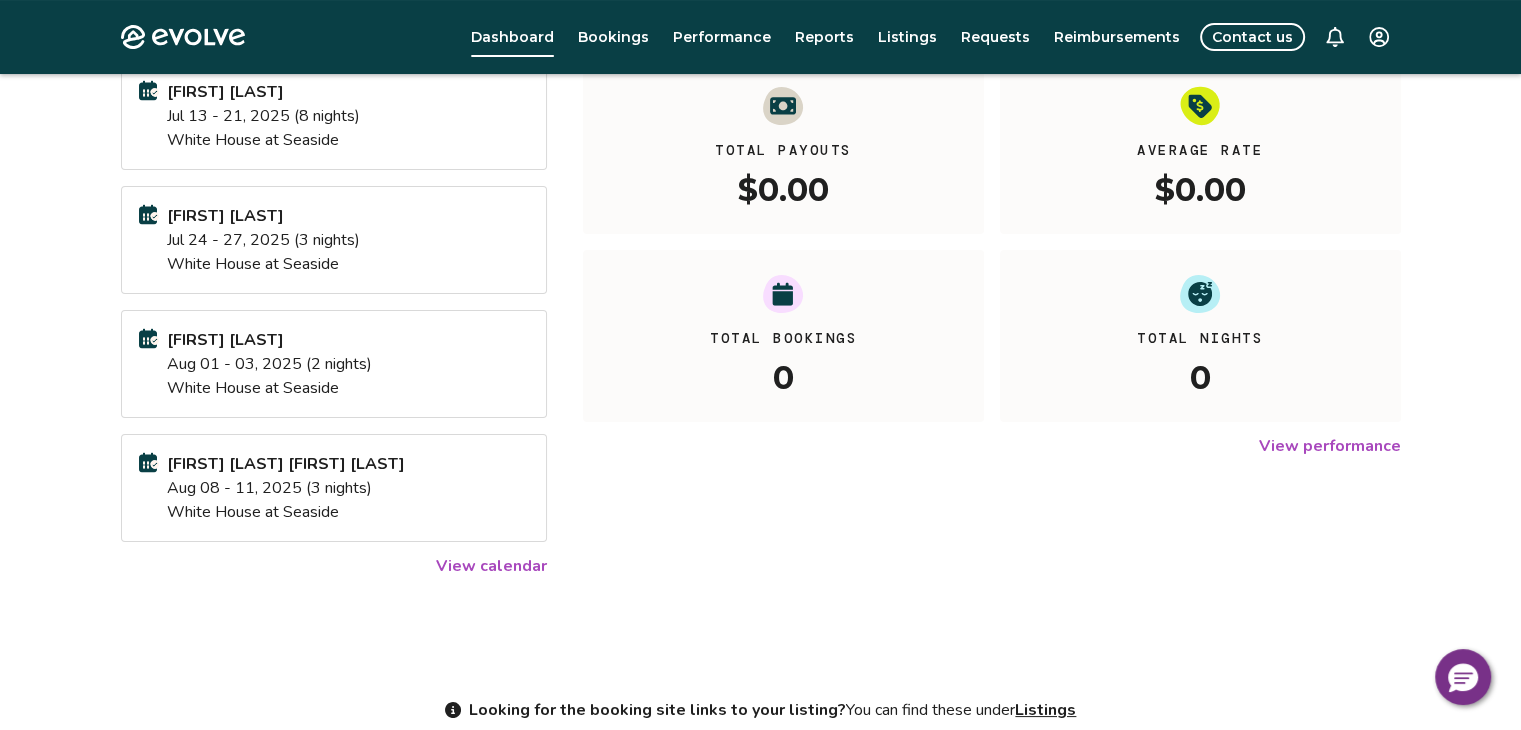 click on "[FIRST] [LAST] [FIRST] [LAST] [DATE] - [DATE], [YEAR] ([NIGHTS] nights) [BUILDING_NAME] at [CITY]" at bounding box center (334, 488) 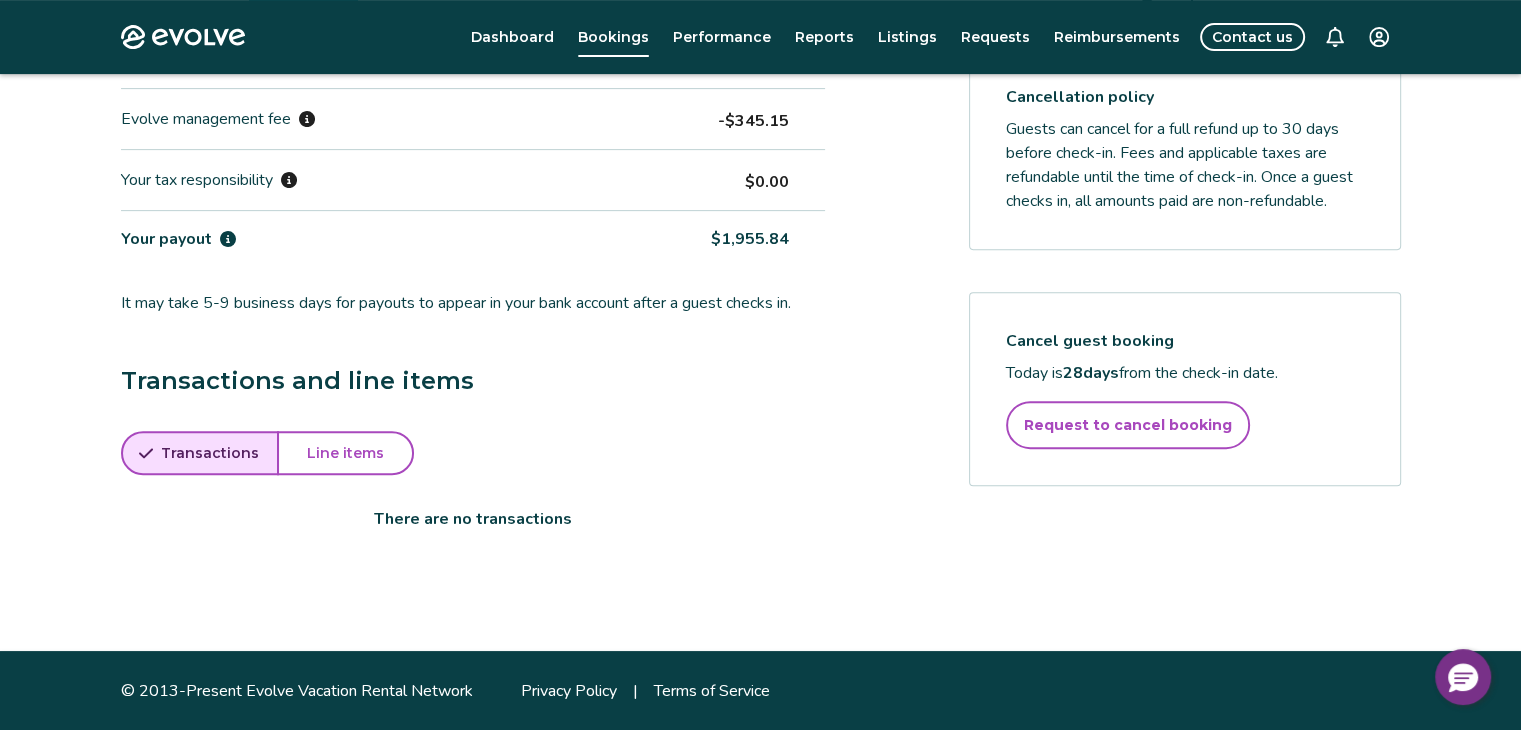 scroll, scrollTop: 0, scrollLeft: 0, axis: both 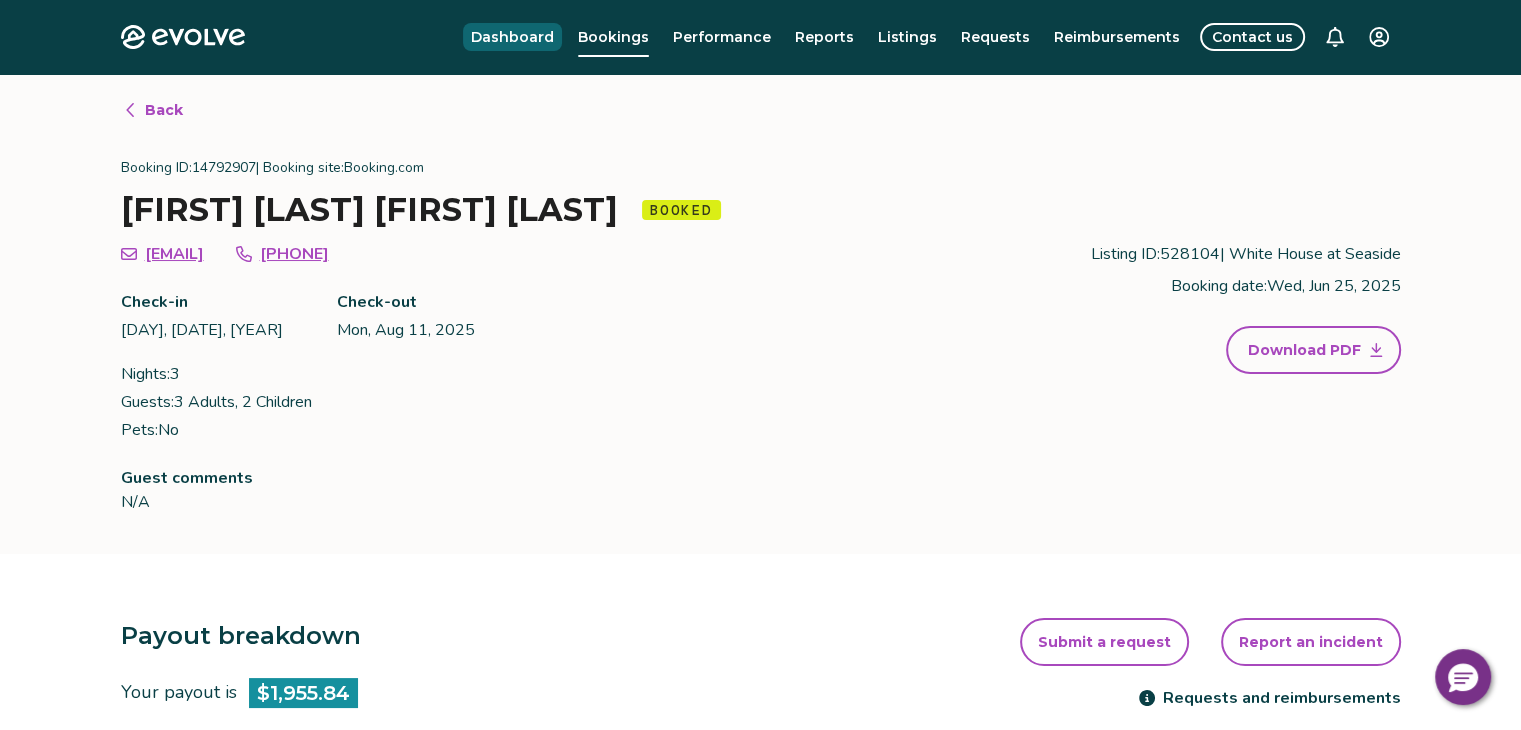 click on "Dashboard" at bounding box center [512, 37] 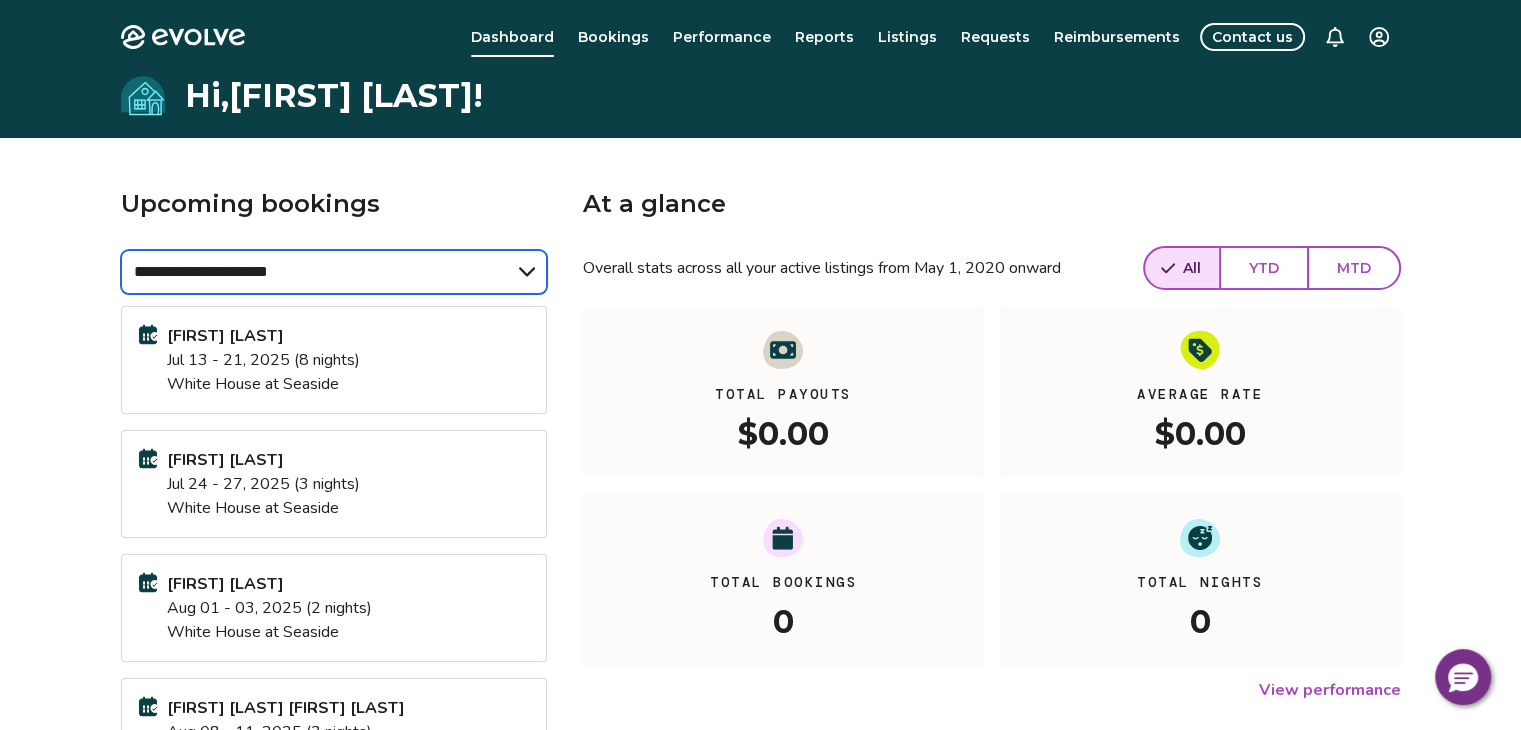click on "**********" at bounding box center (334, 272) 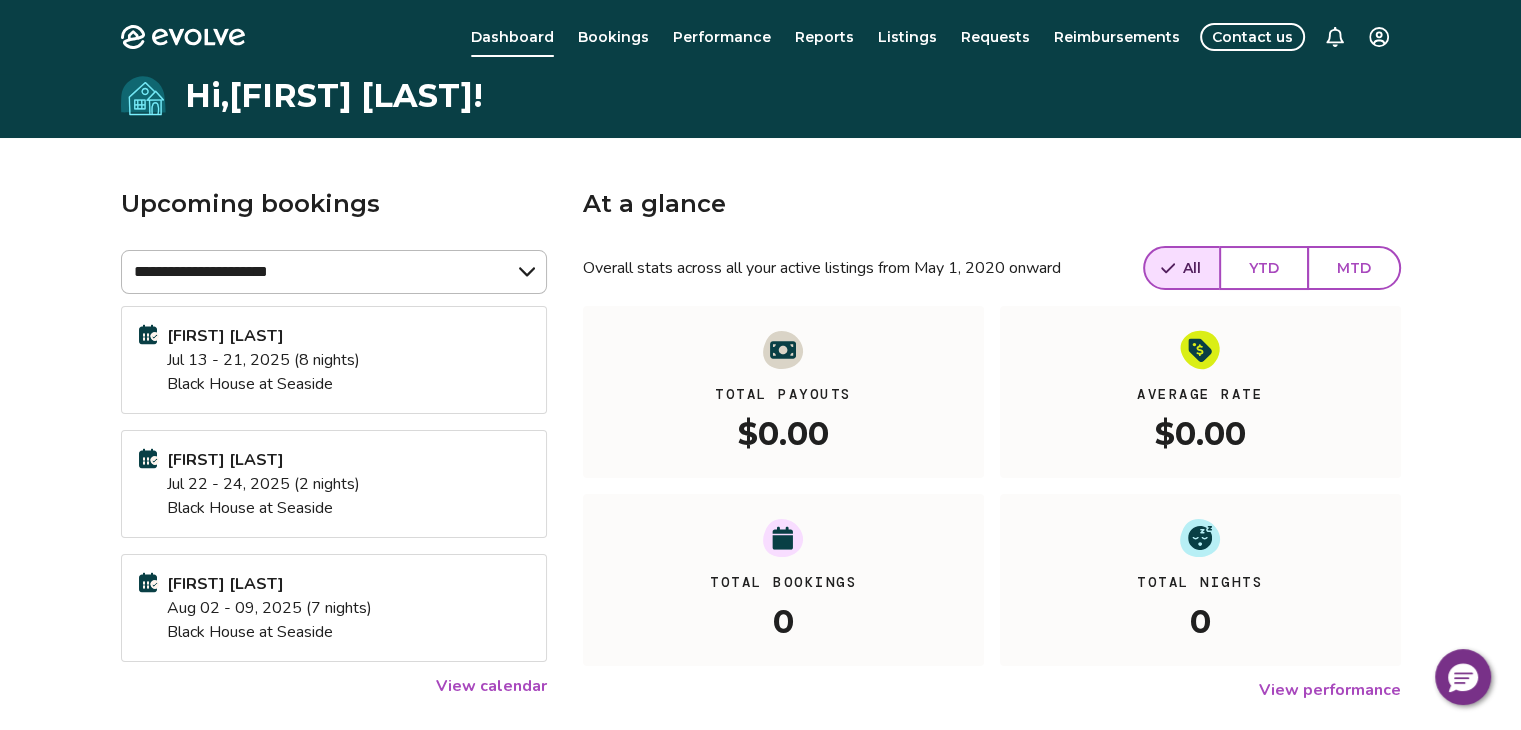 click on "[FIRST] [LAST] [DATE] - [DATE], [YEAR] ([NIGHTS] nights) [BUILDING_NAME] at [CITY]" at bounding box center (334, 360) 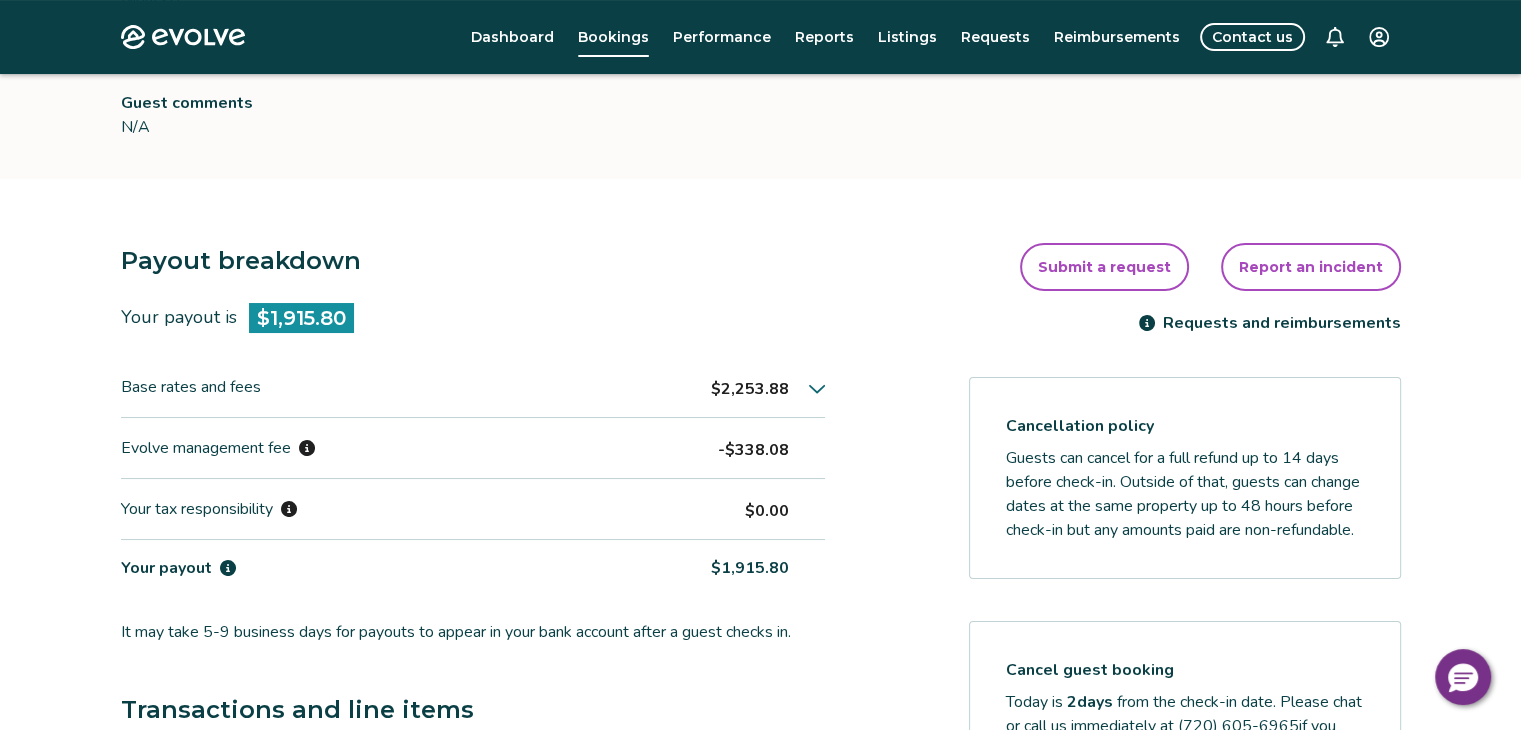 scroll, scrollTop: 379, scrollLeft: 0, axis: vertical 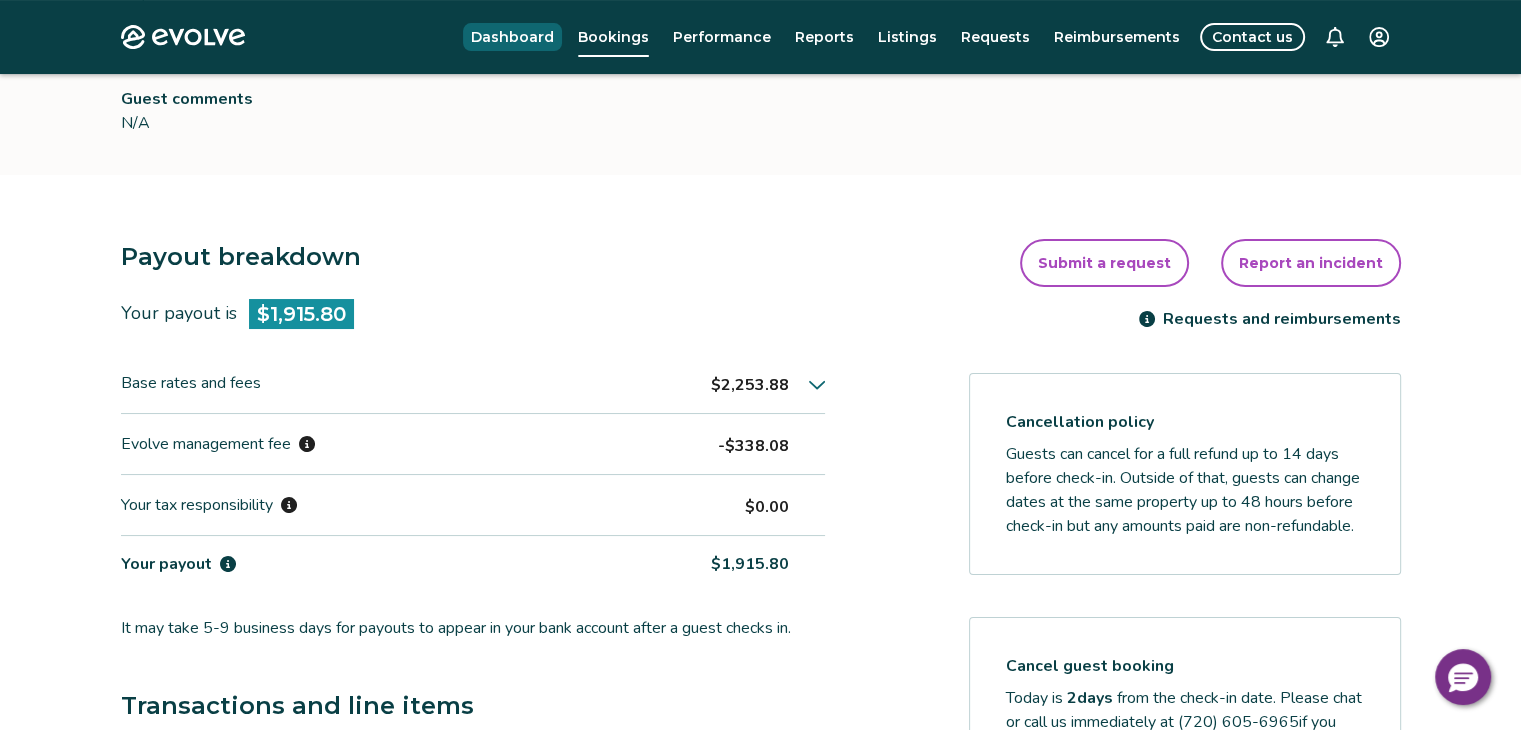 click on "Dashboard" at bounding box center [512, 37] 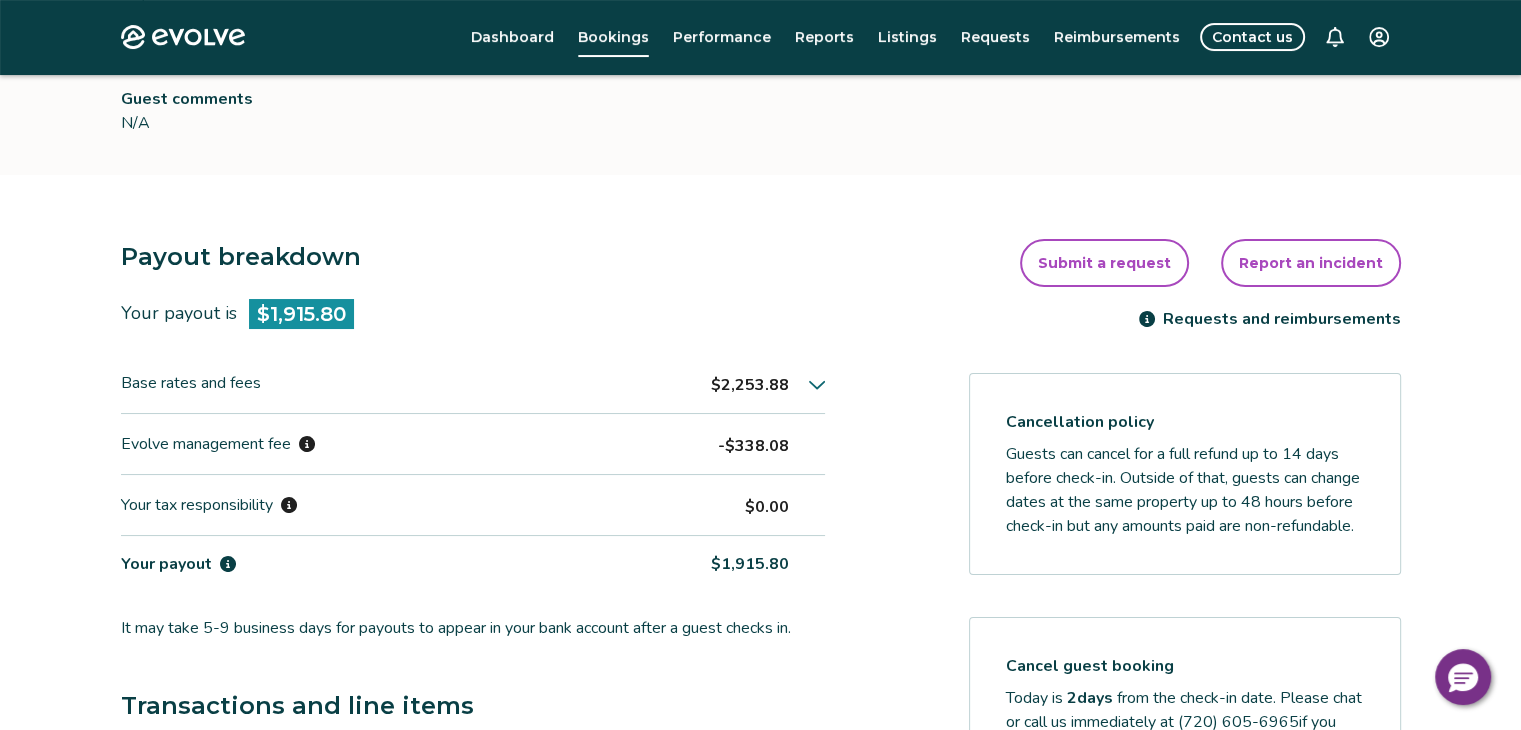 scroll, scrollTop: 0, scrollLeft: 0, axis: both 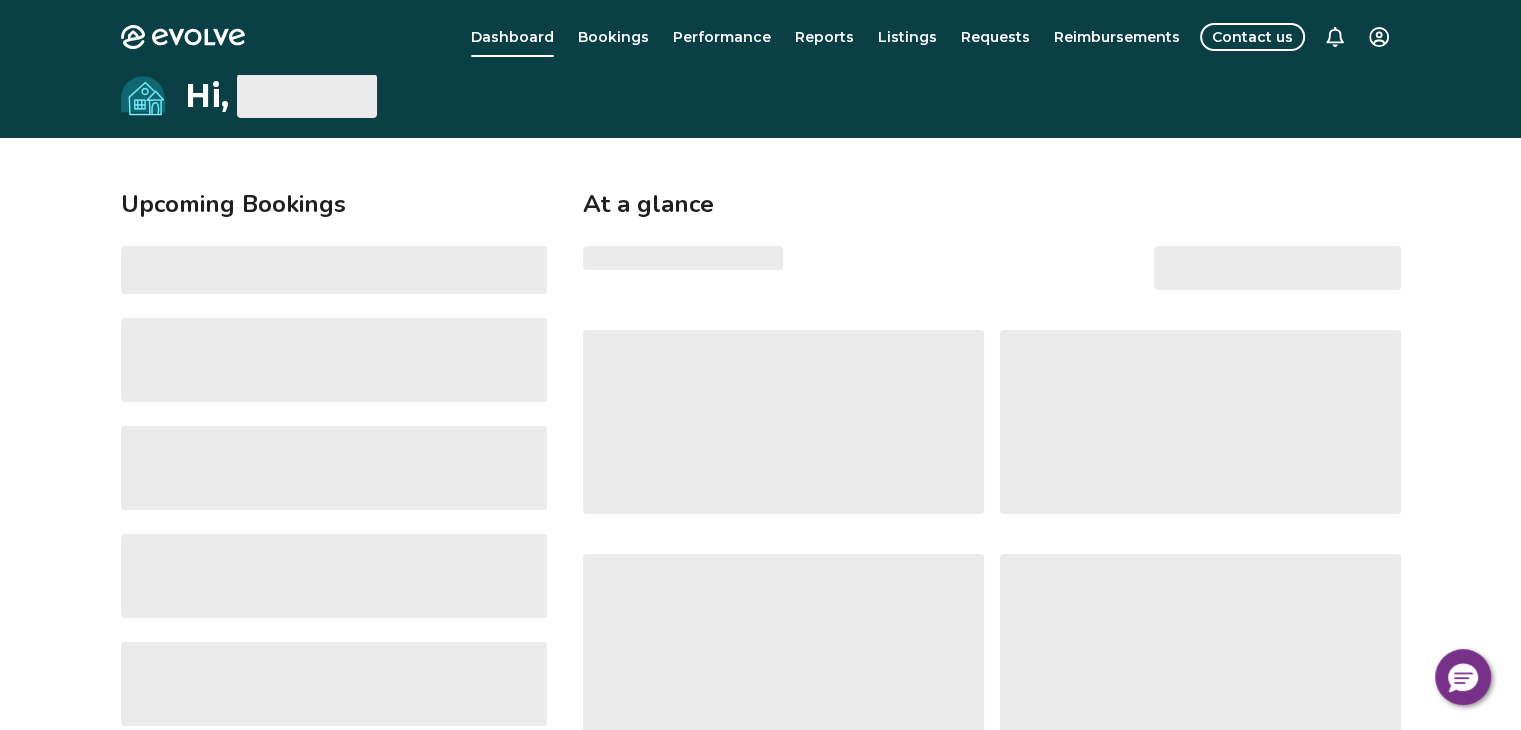 select on "******" 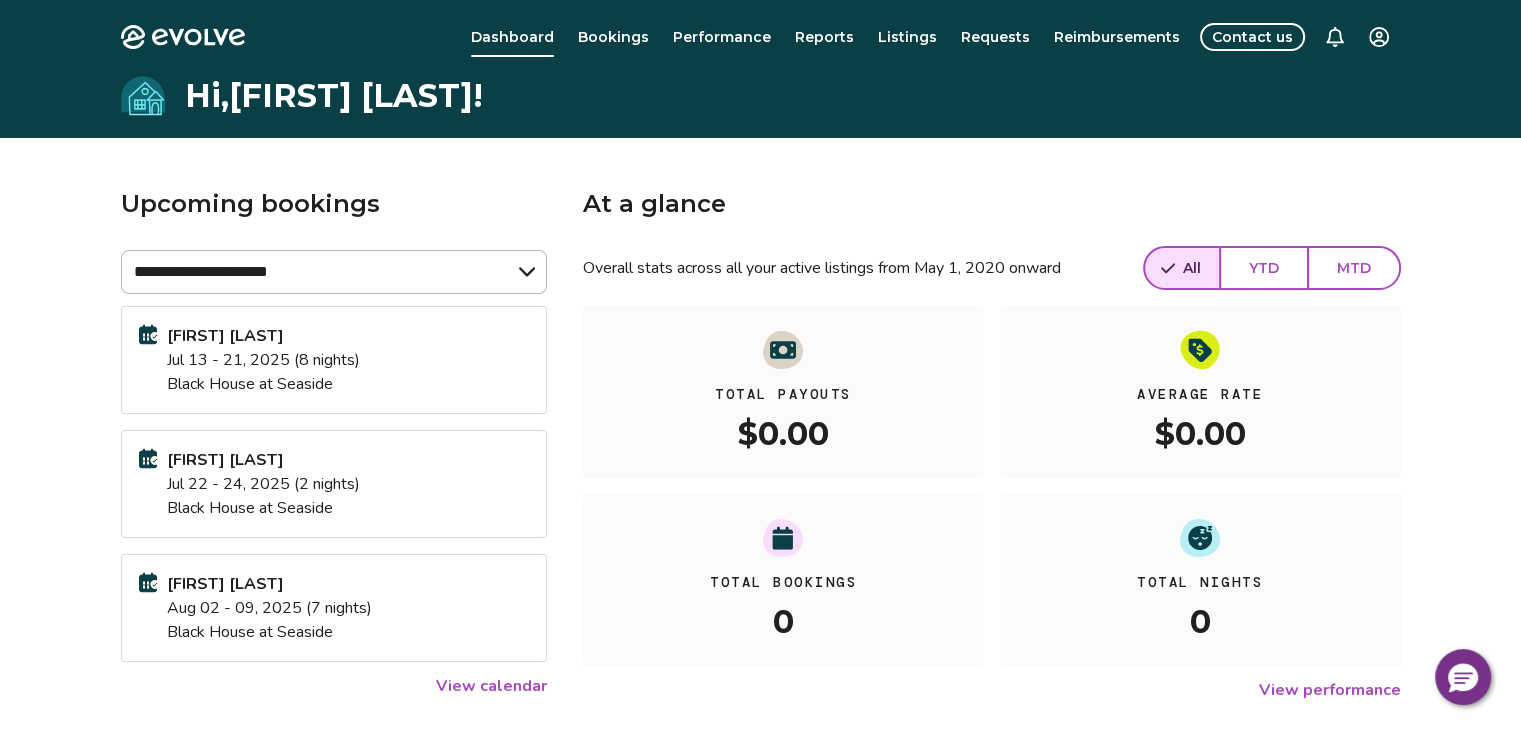 click on "[FIRST] [LAST] [DATE] - [DATE], [YEAR] ([NIGHTS] nights) [BUILDING_NAME] at [CITY]" at bounding box center [334, 484] 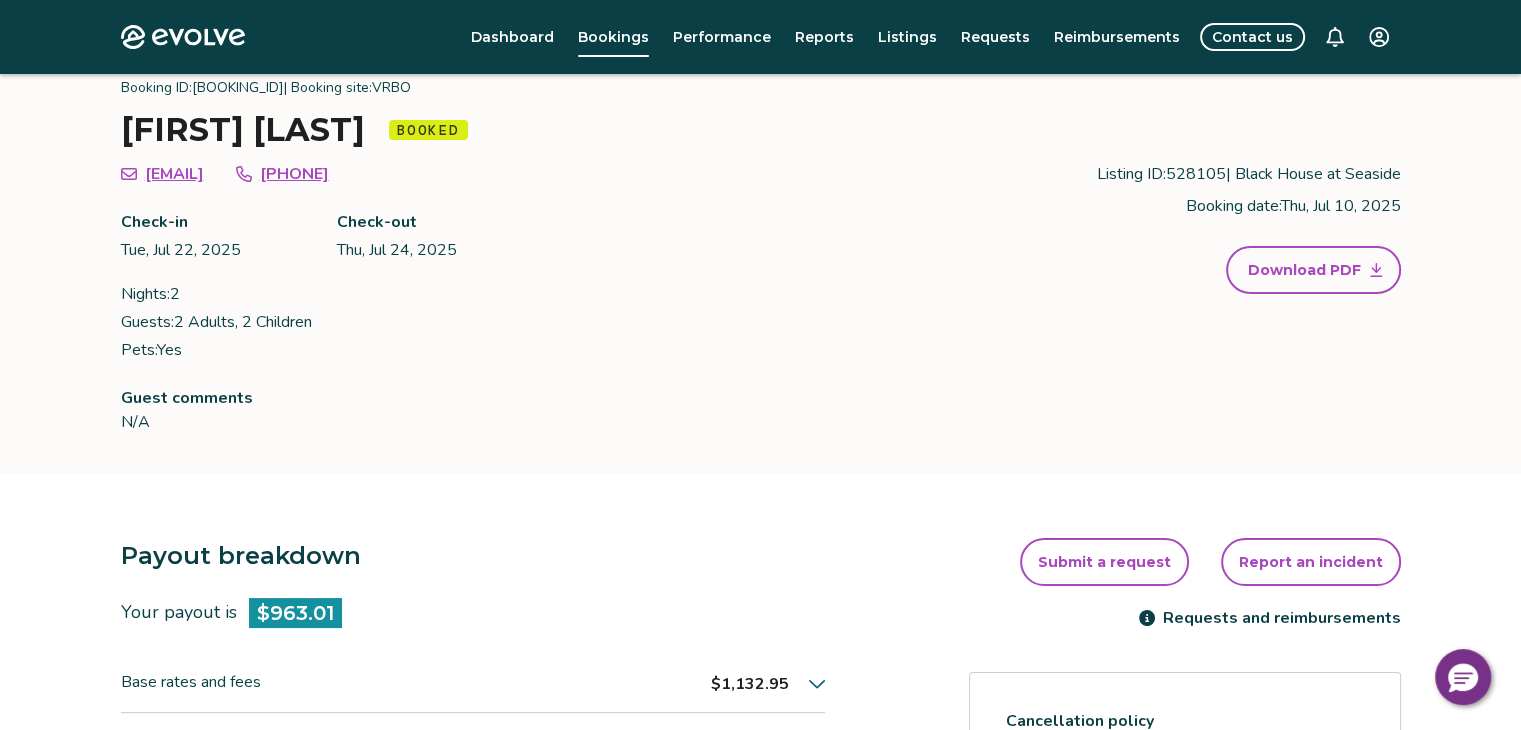 scroll, scrollTop: 0, scrollLeft: 0, axis: both 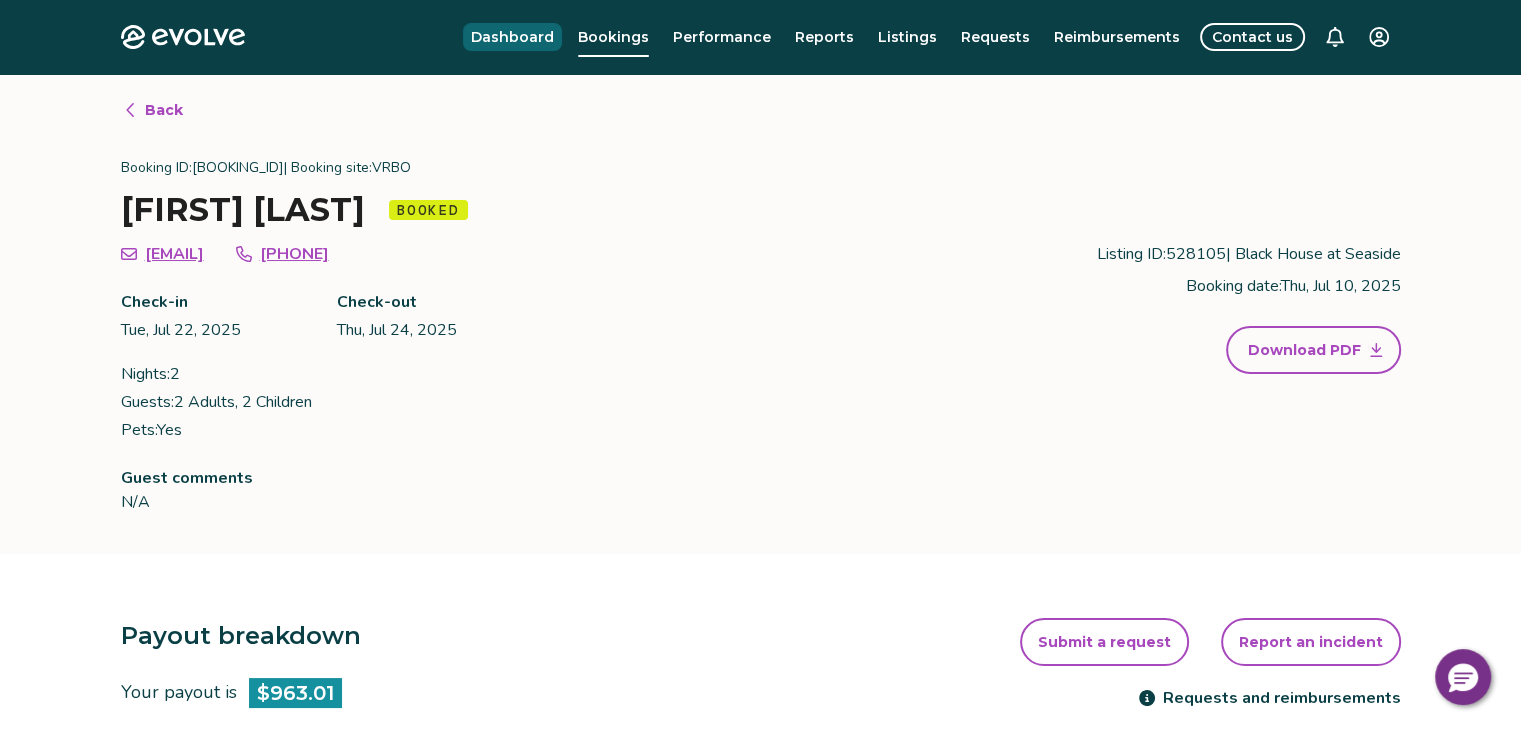 drag, startPoint x: 551, startPoint y: 20, endPoint x: 544, endPoint y: 38, distance: 19.313208 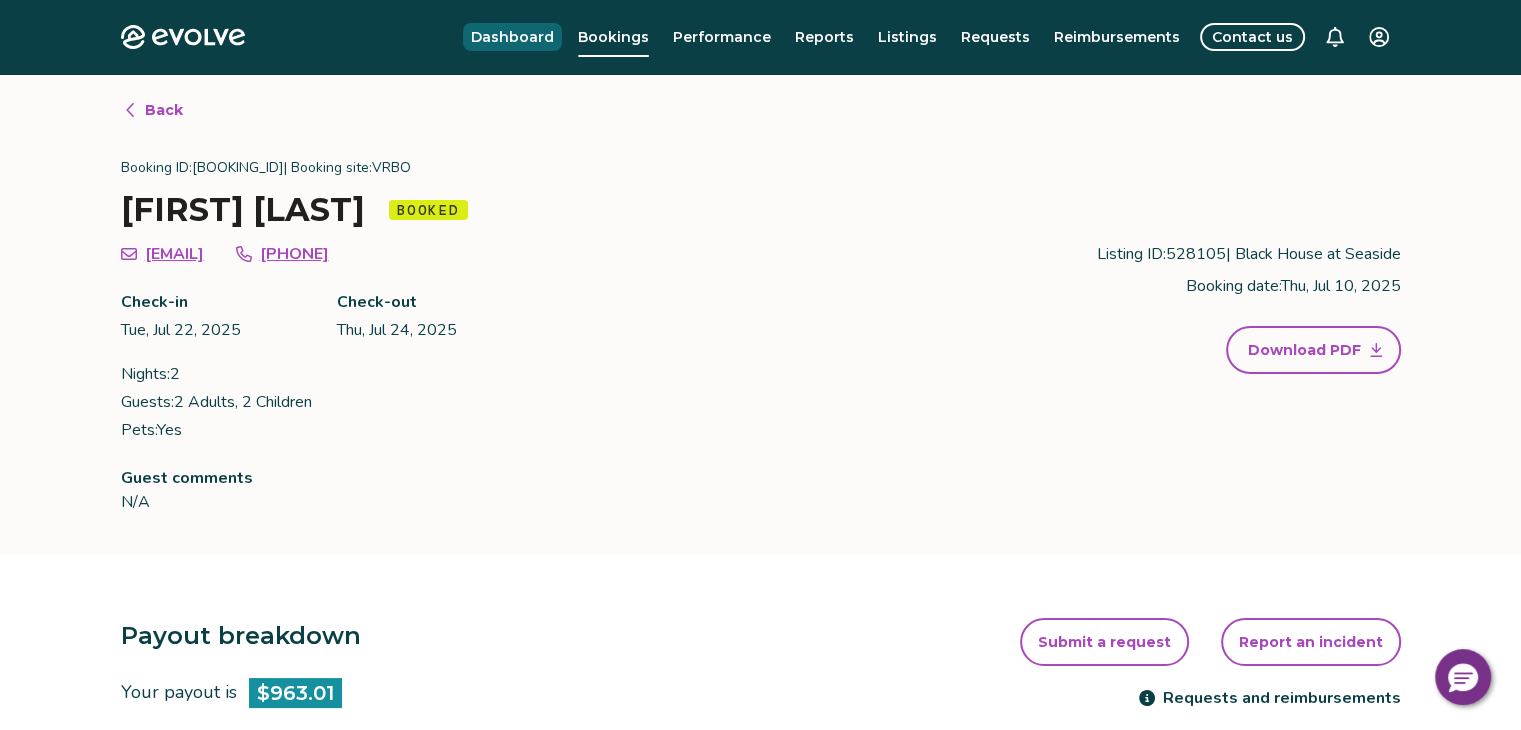 click on "Dashboard" at bounding box center [512, 37] 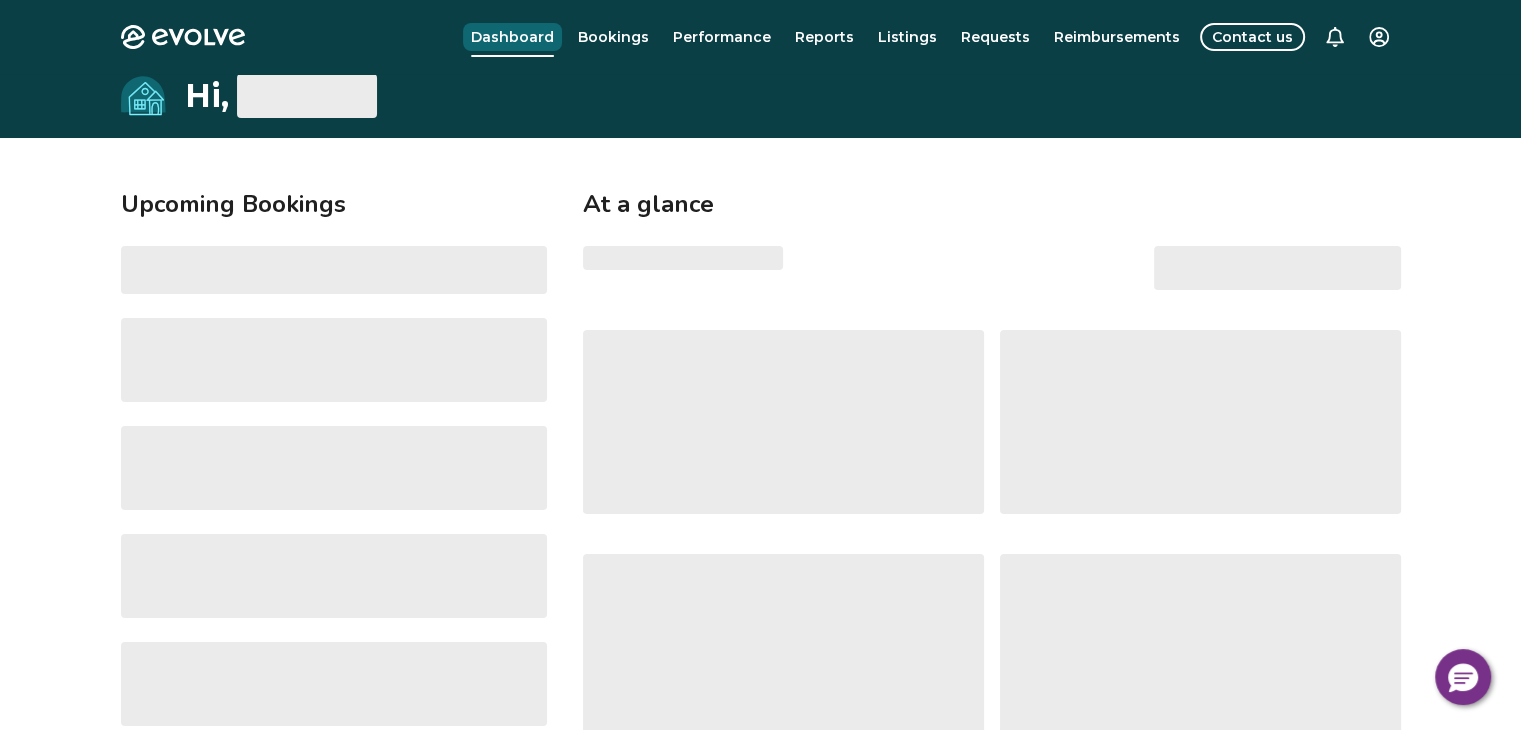 select on "******" 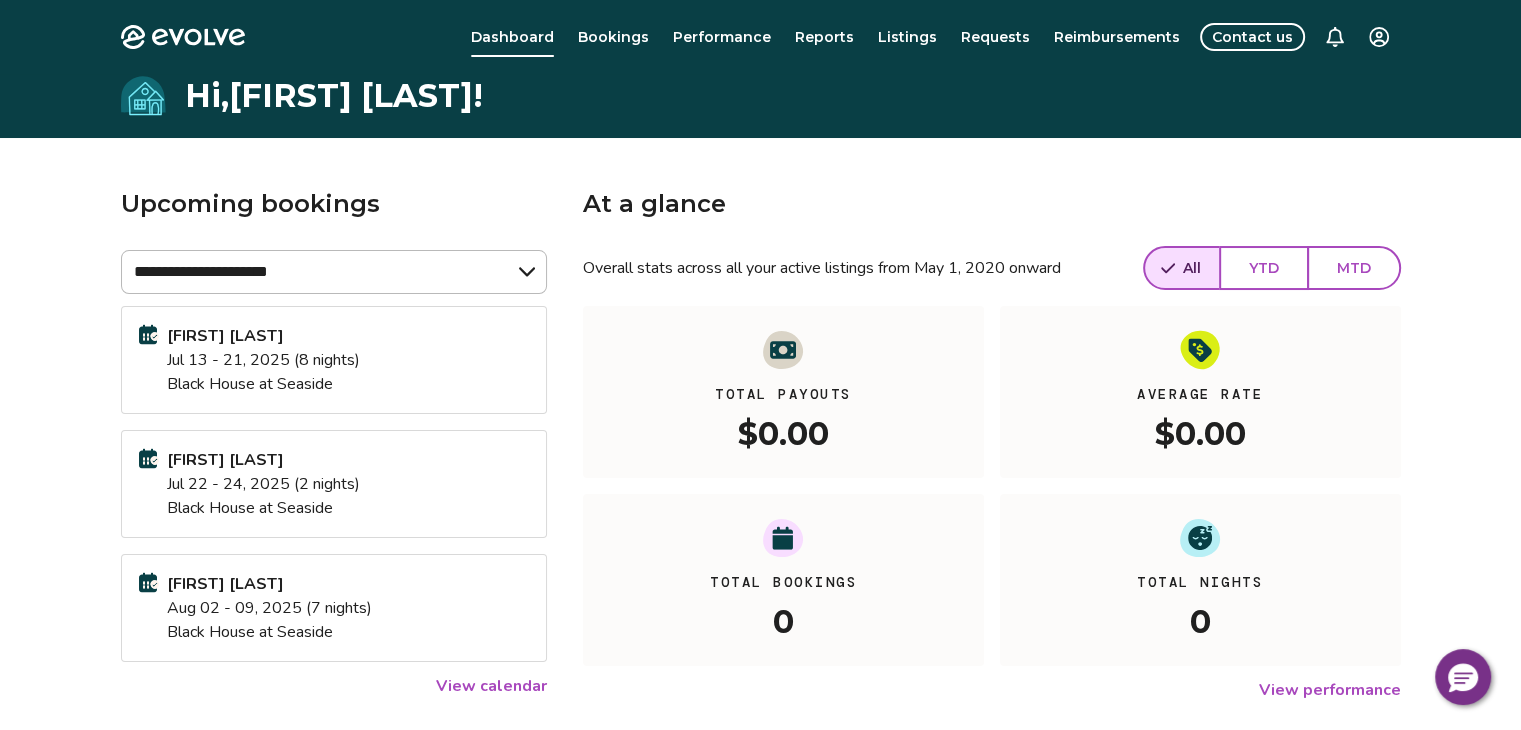 click on "[FIRST] [LAST] [DATE] - [DATE], [YEAR] ([NIGHTS] nights) [BUILDING_NAME] at [CITY]" at bounding box center (334, 608) 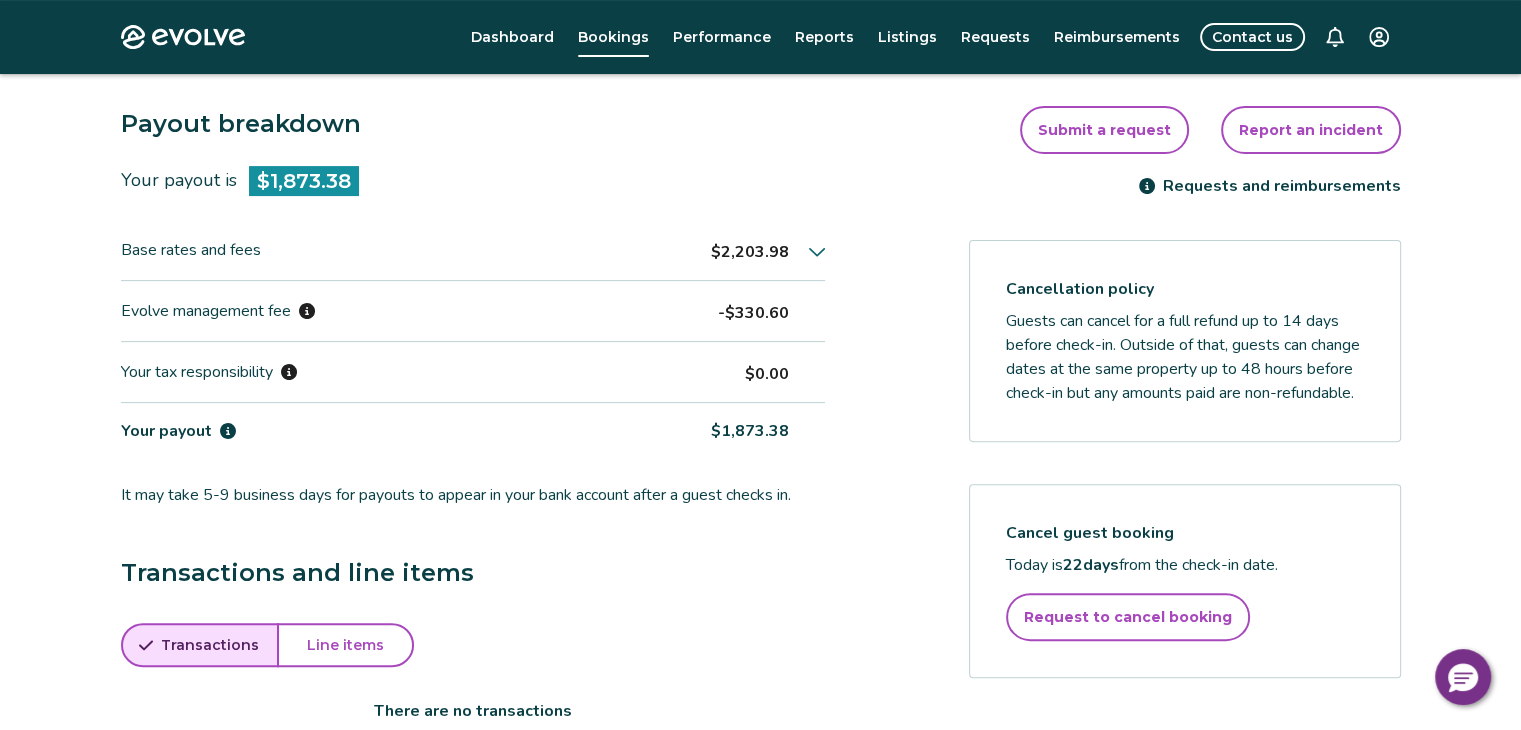 scroll, scrollTop: 512, scrollLeft: 0, axis: vertical 